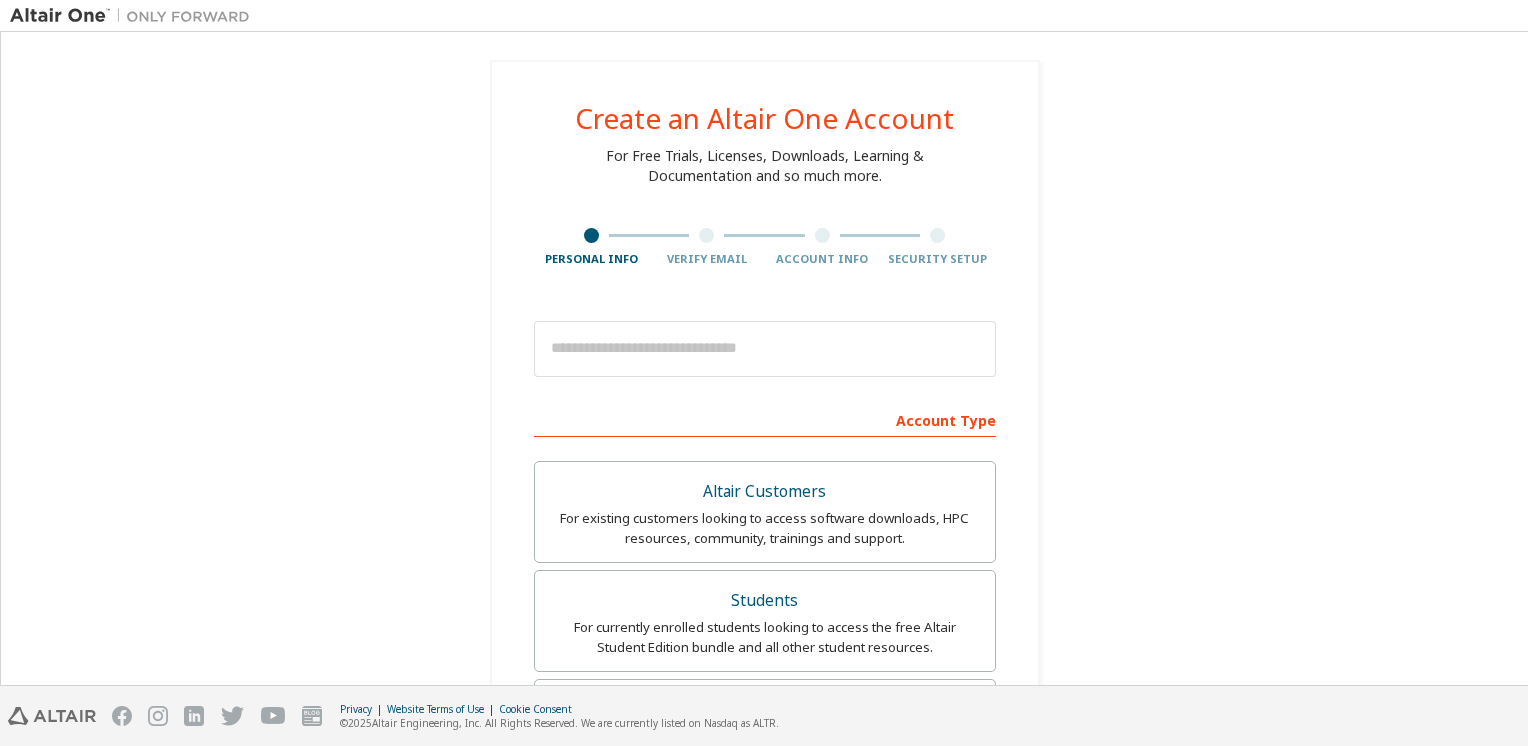 scroll, scrollTop: 0, scrollLeft: 0, axis: both 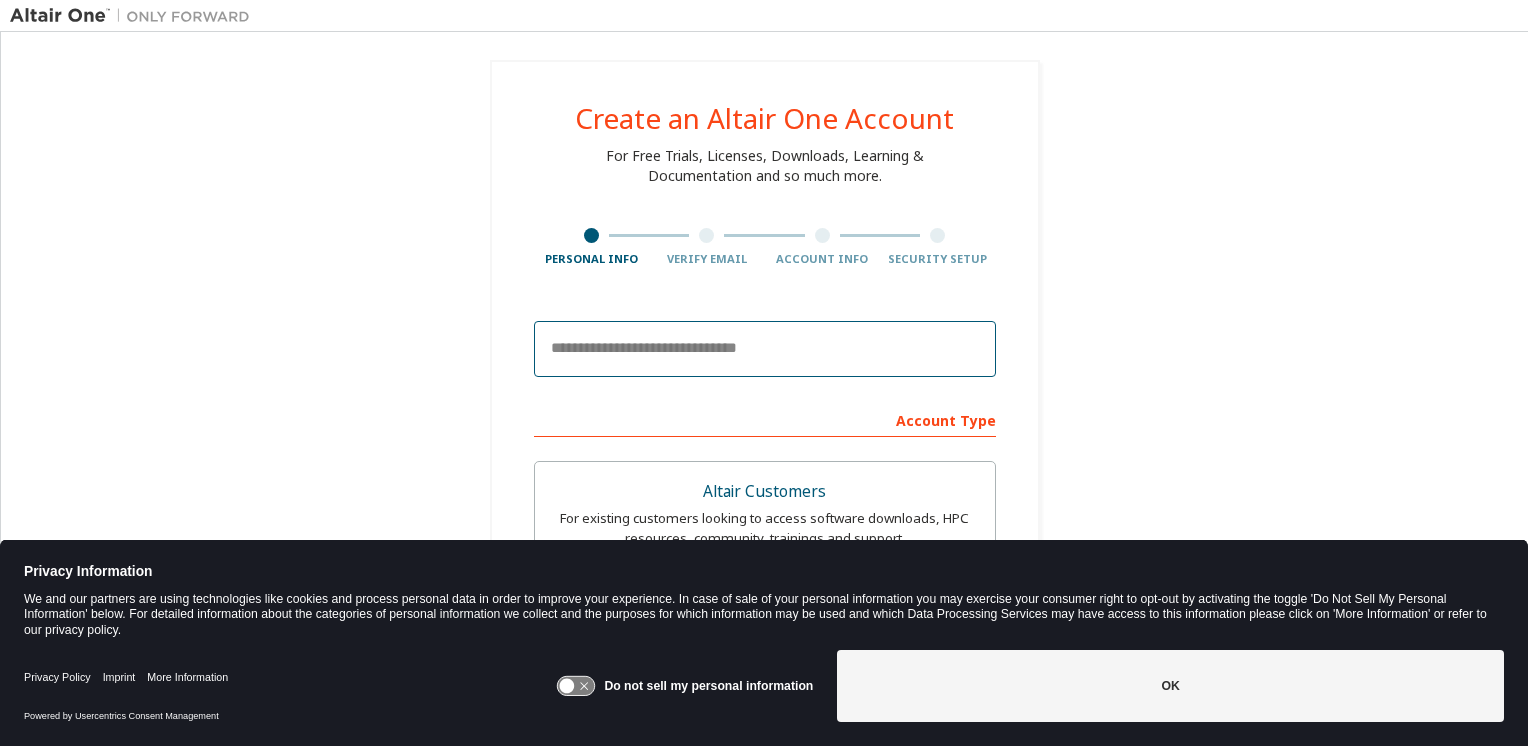 click at bounding box center (765, 349) 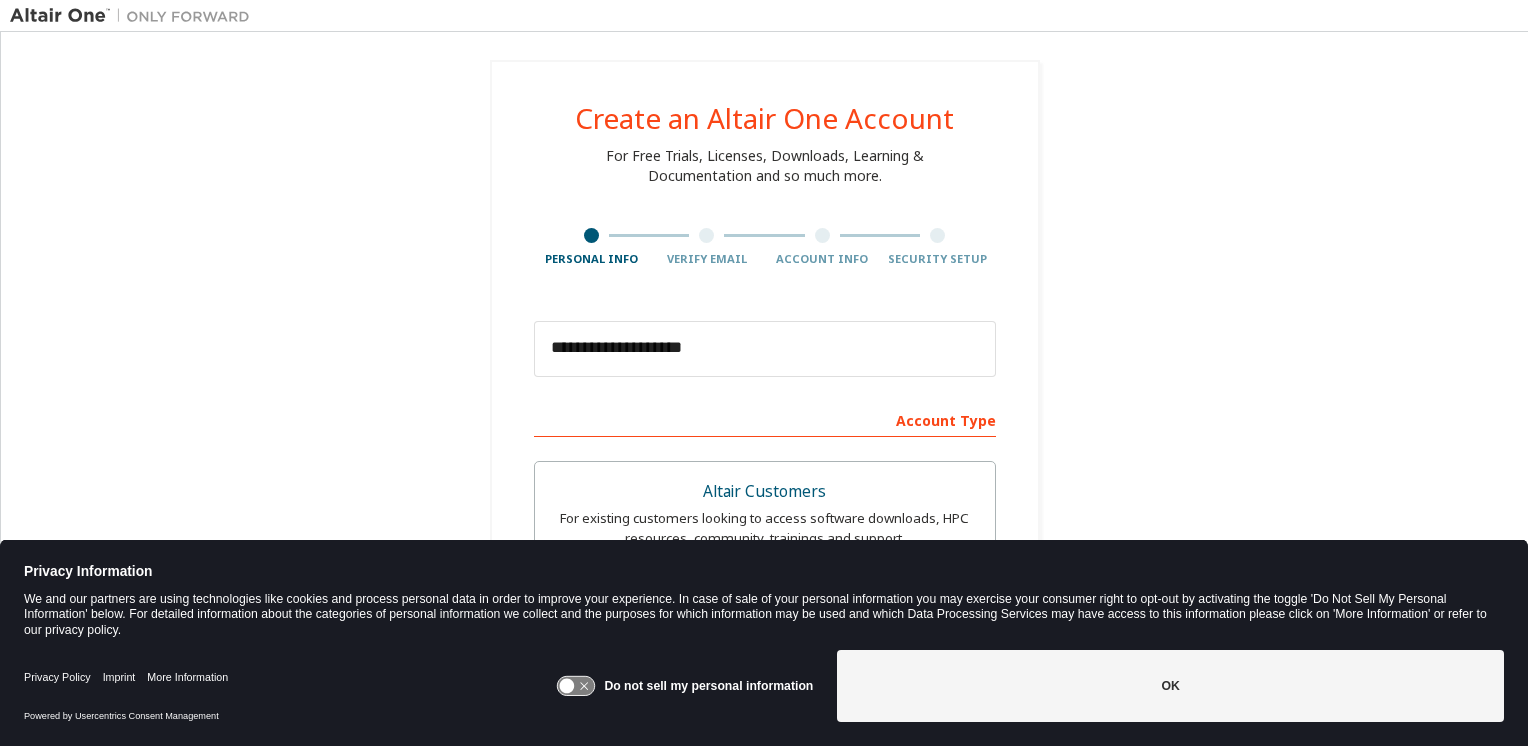 type on "******" 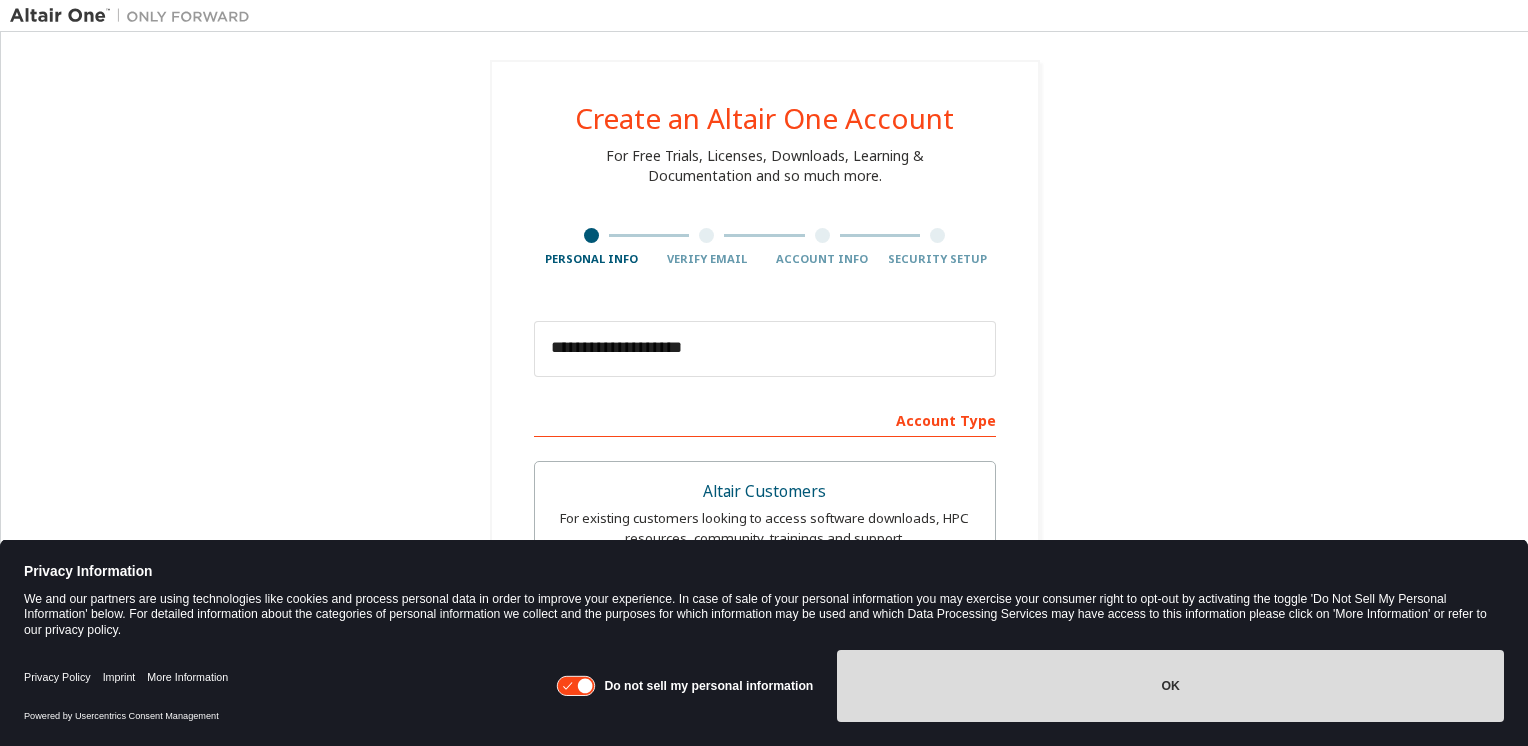 click on "OK" at bounding box center [1170, 686] 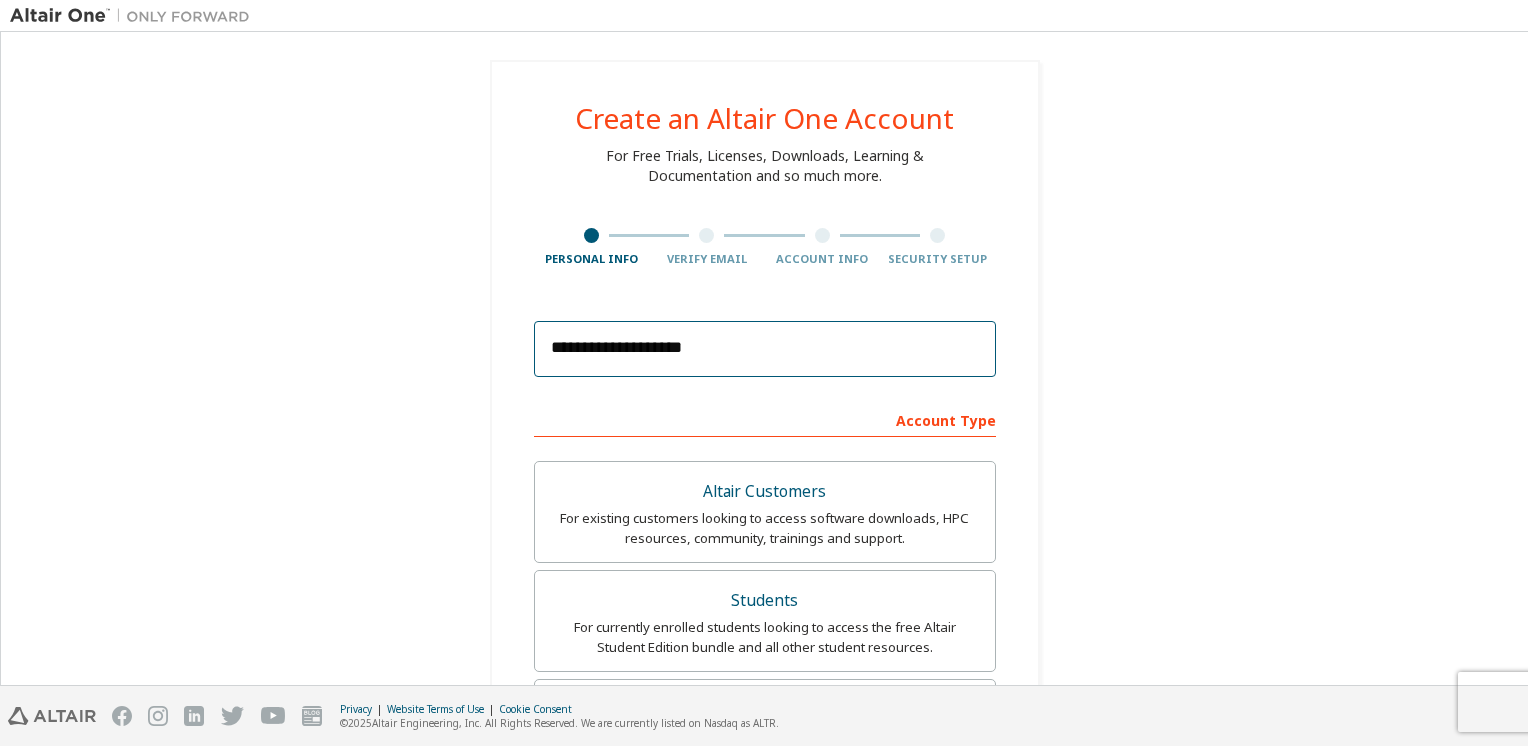 click on "**********" at bounding box center [765, 349] 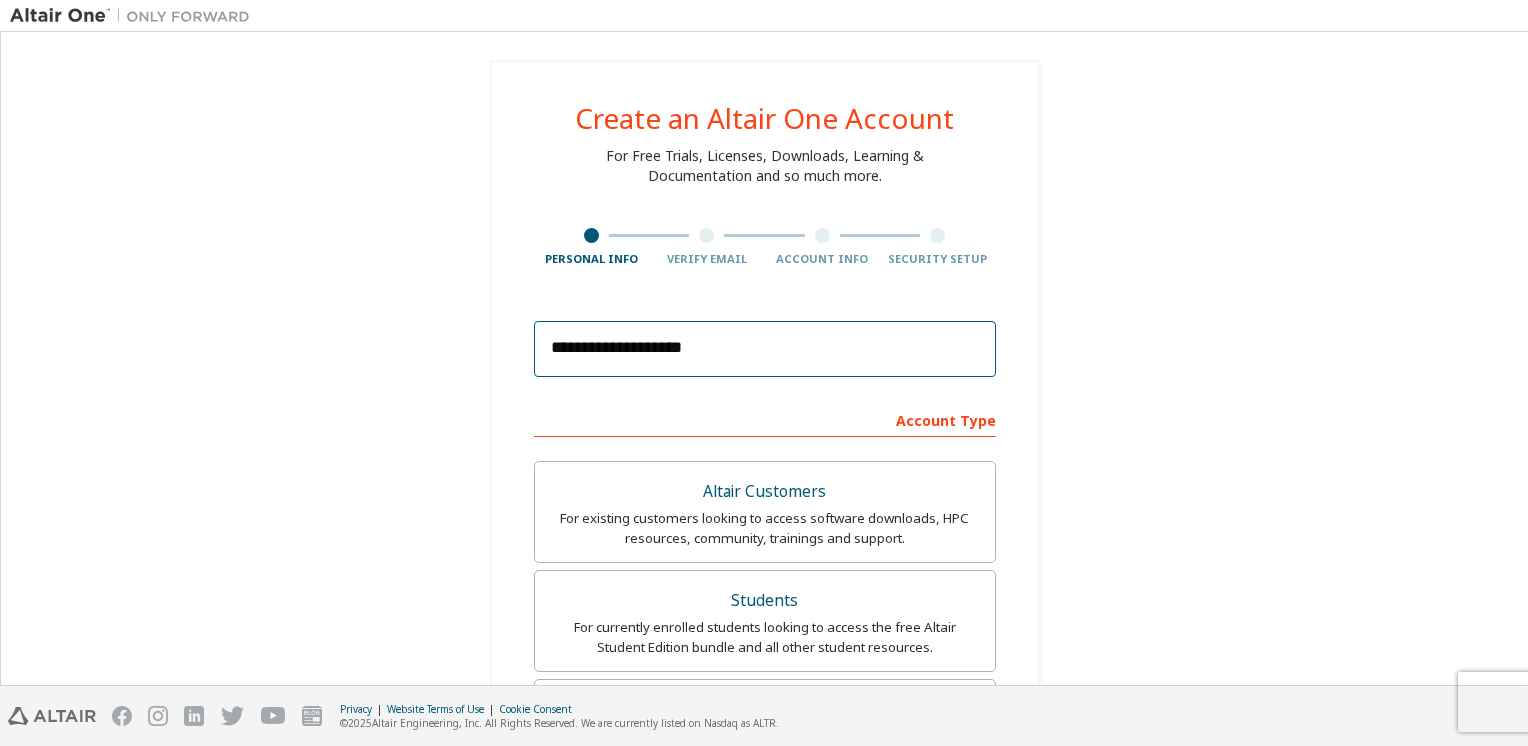 click on "**********" at bounding box center [765, 349] 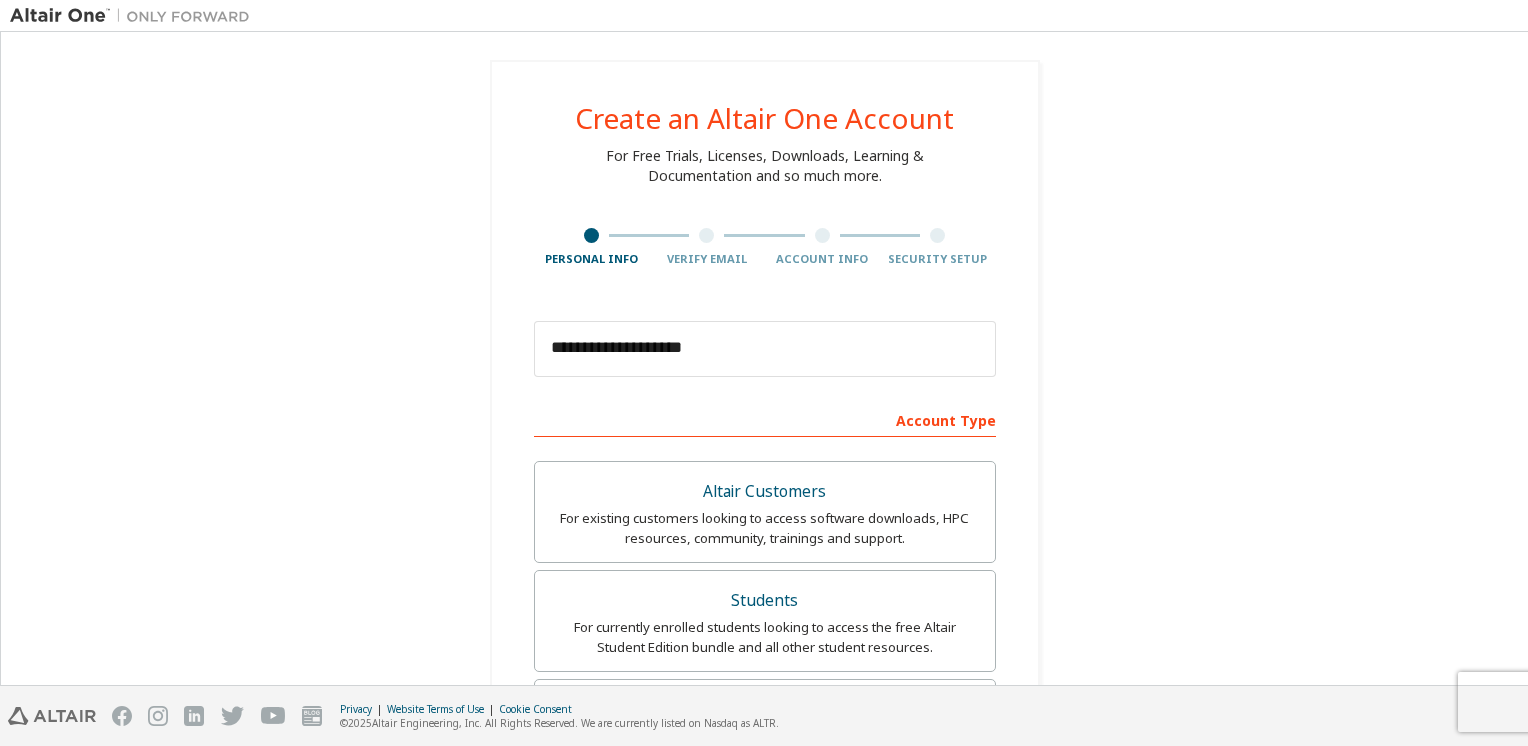 click on "**********" at bounding box center [764, 649] 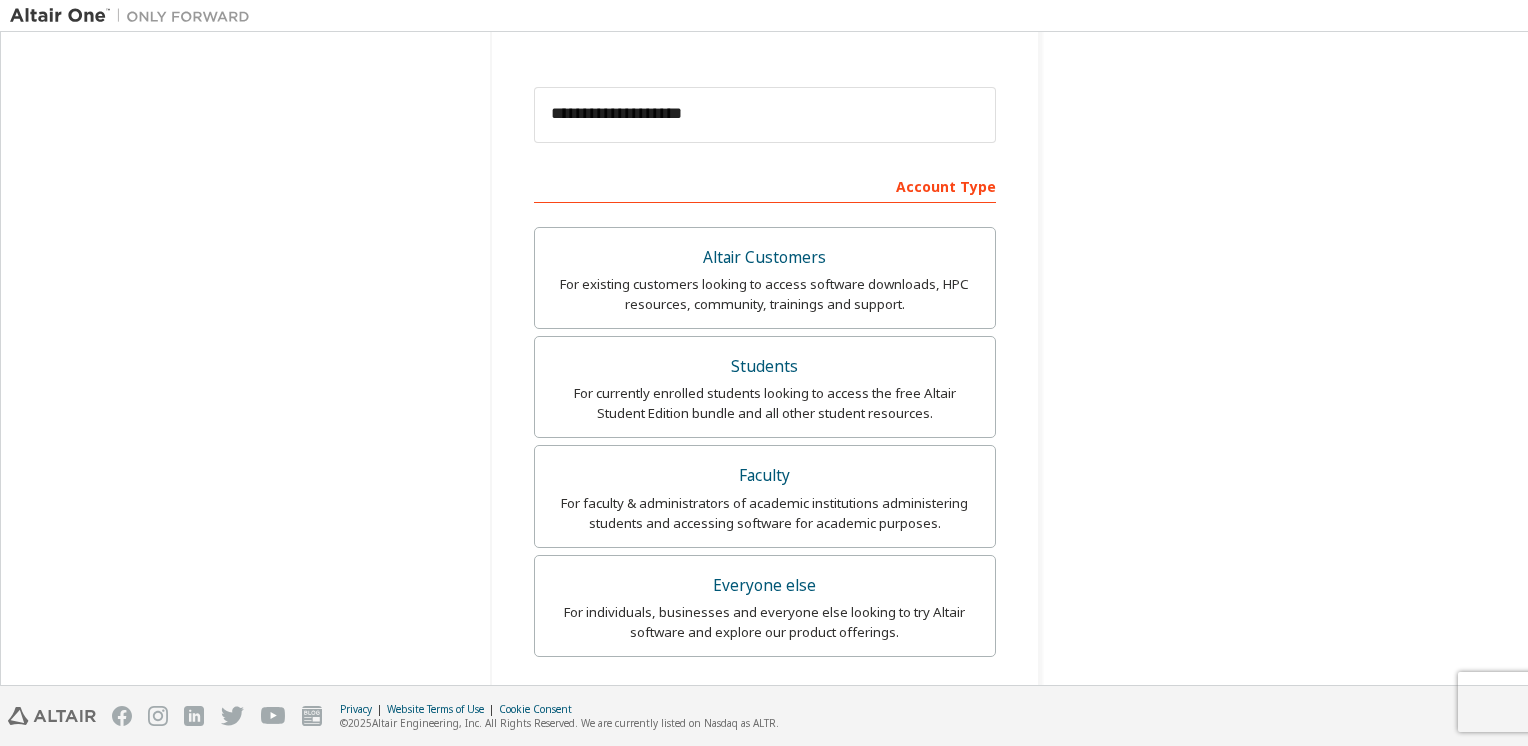scroll, scrollTop: 236, scrollLeft: 0, axis: vertical 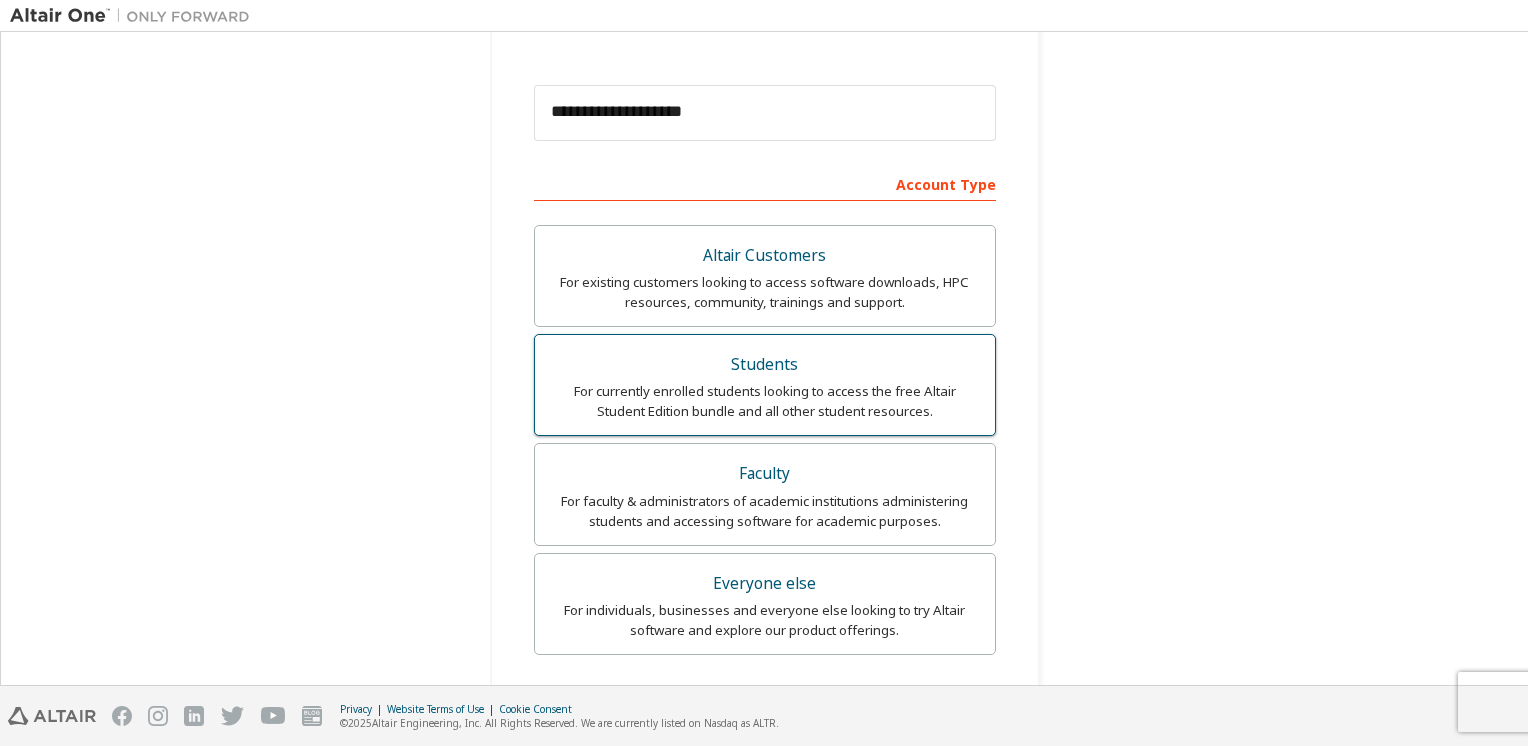 click on "For currently enrolled students looking to access the free Altair Student Edition bundle and all other student resources." at bounding box center [765, 401] 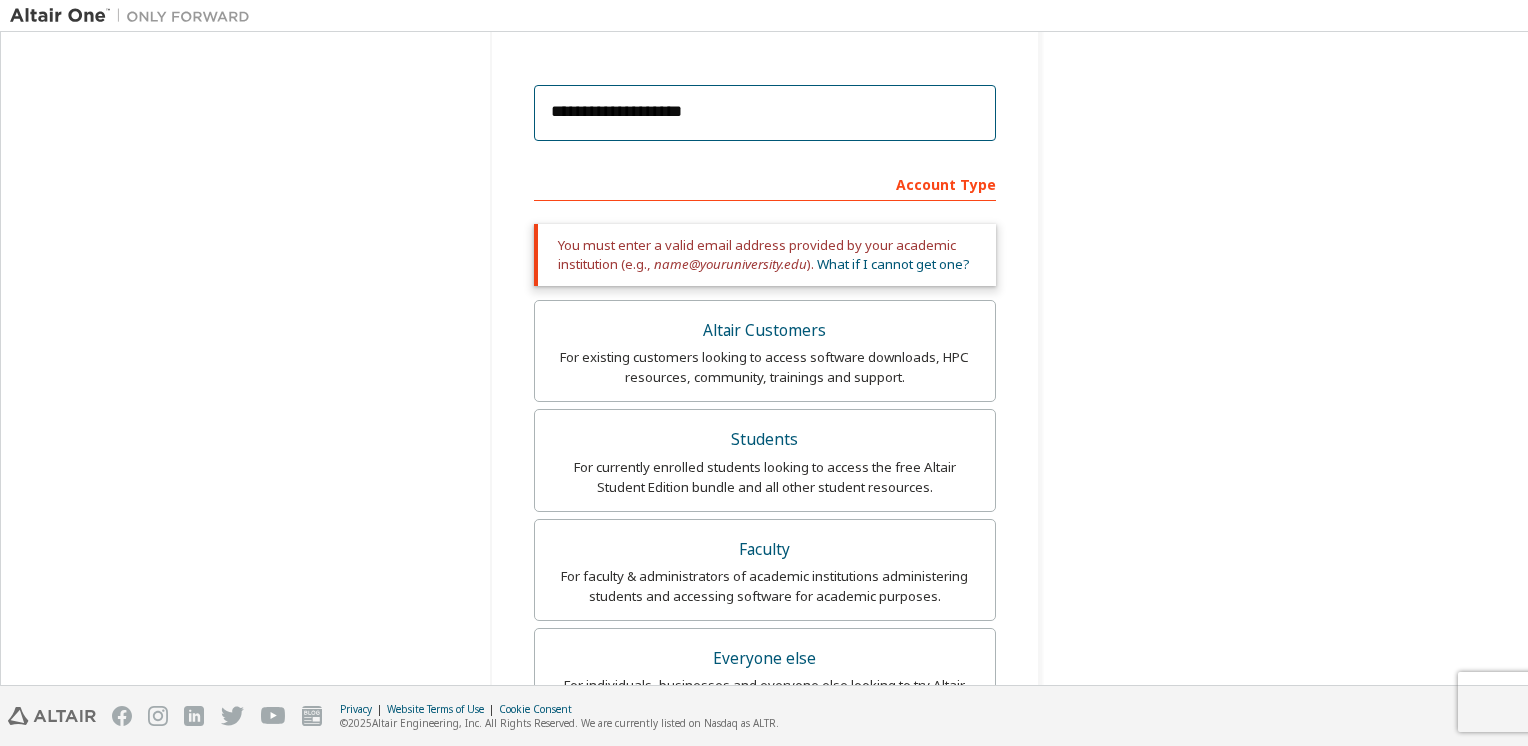 click on "**********" at bounding box center [765, 113] 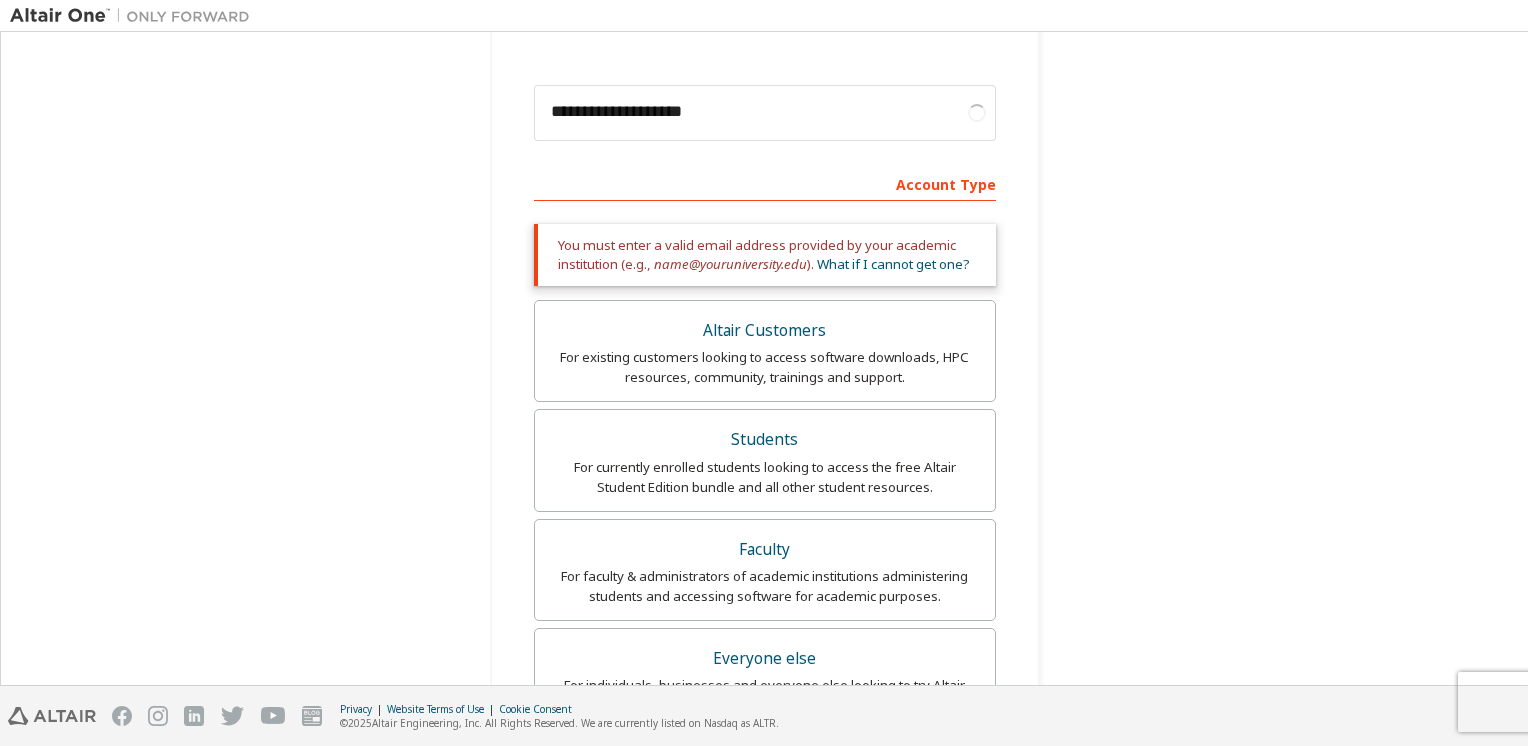 click on "**********" at bounding box center (764, 450) 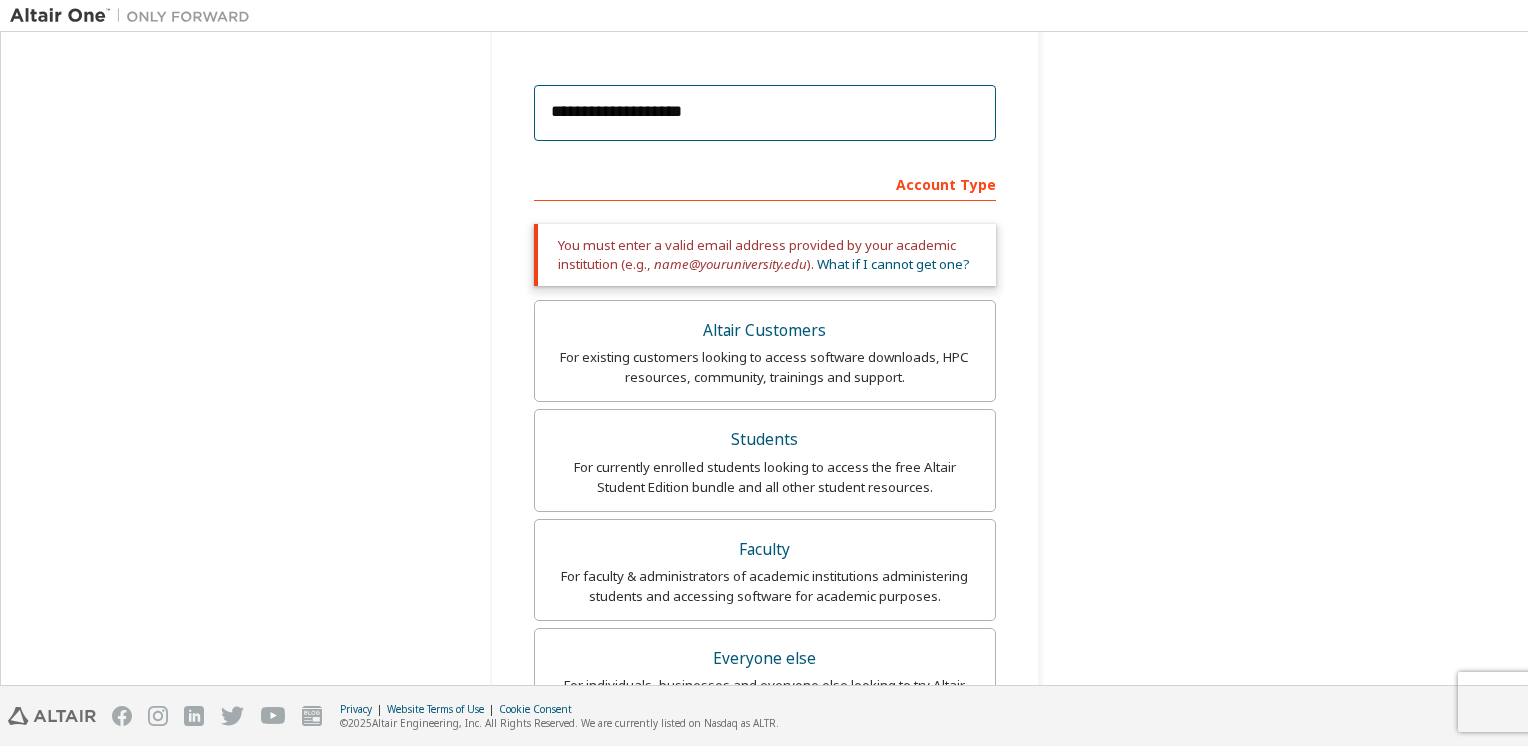 click on "**********" at bounding box center (765, 113) 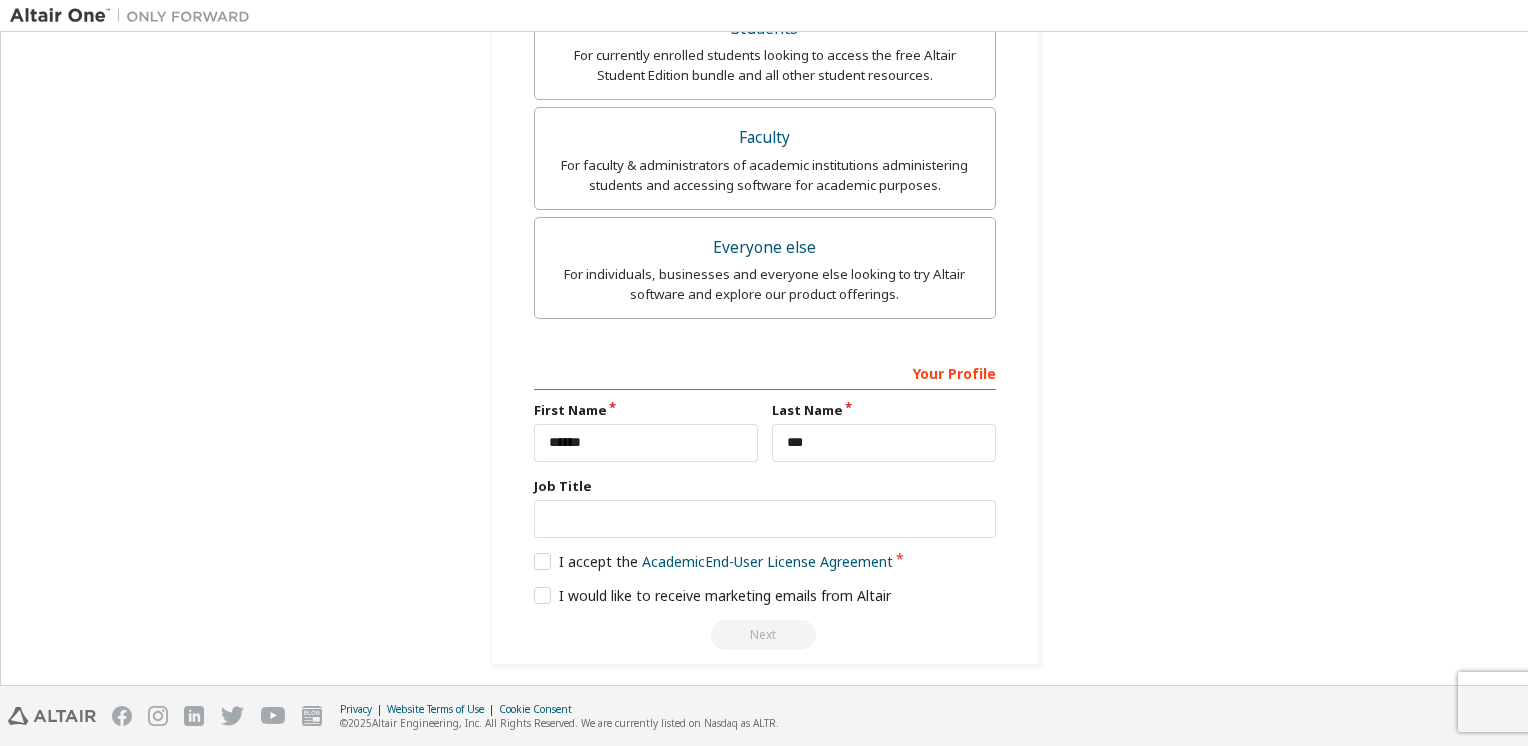scroll, scrollTop: 576, scrollLeft: 0, axis: vertical 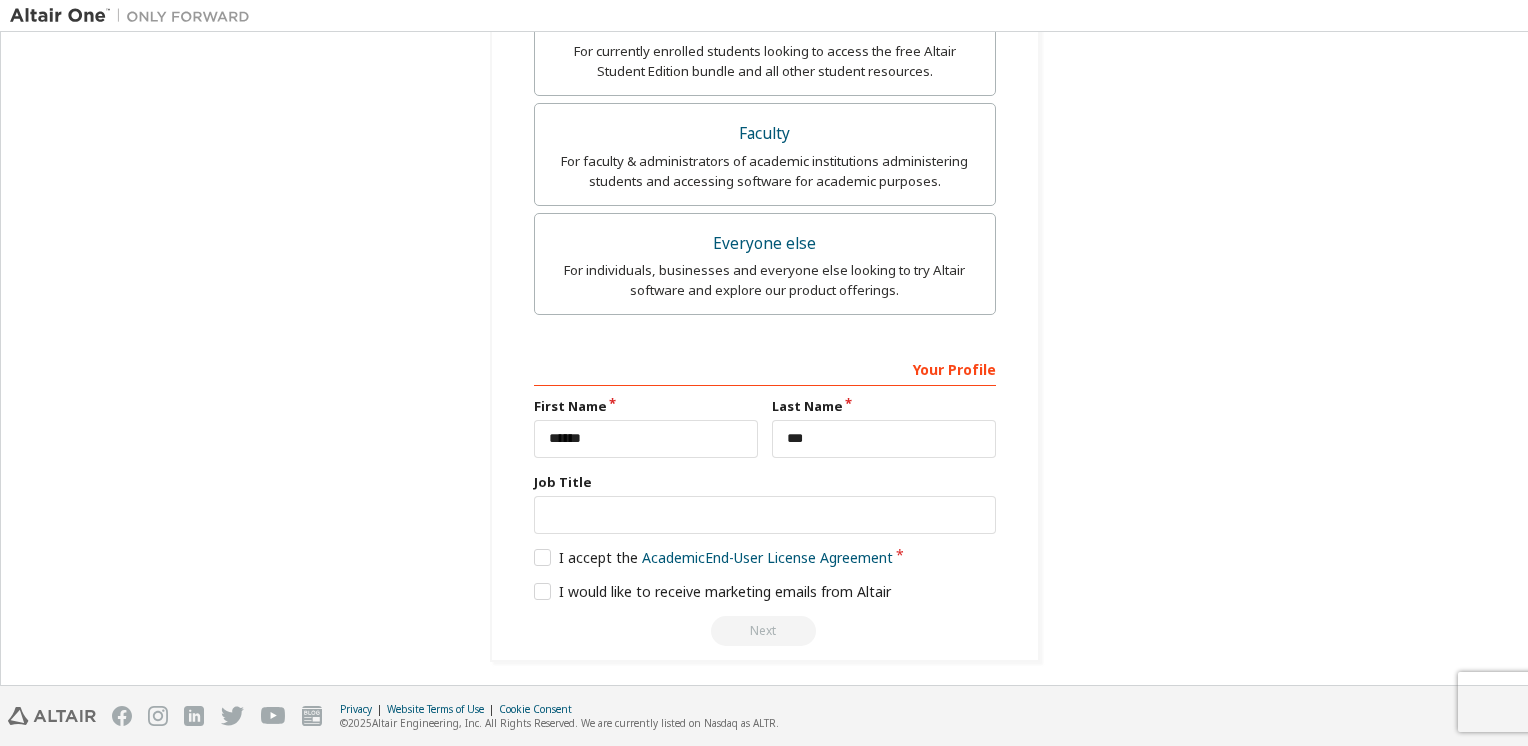 type on "**********" 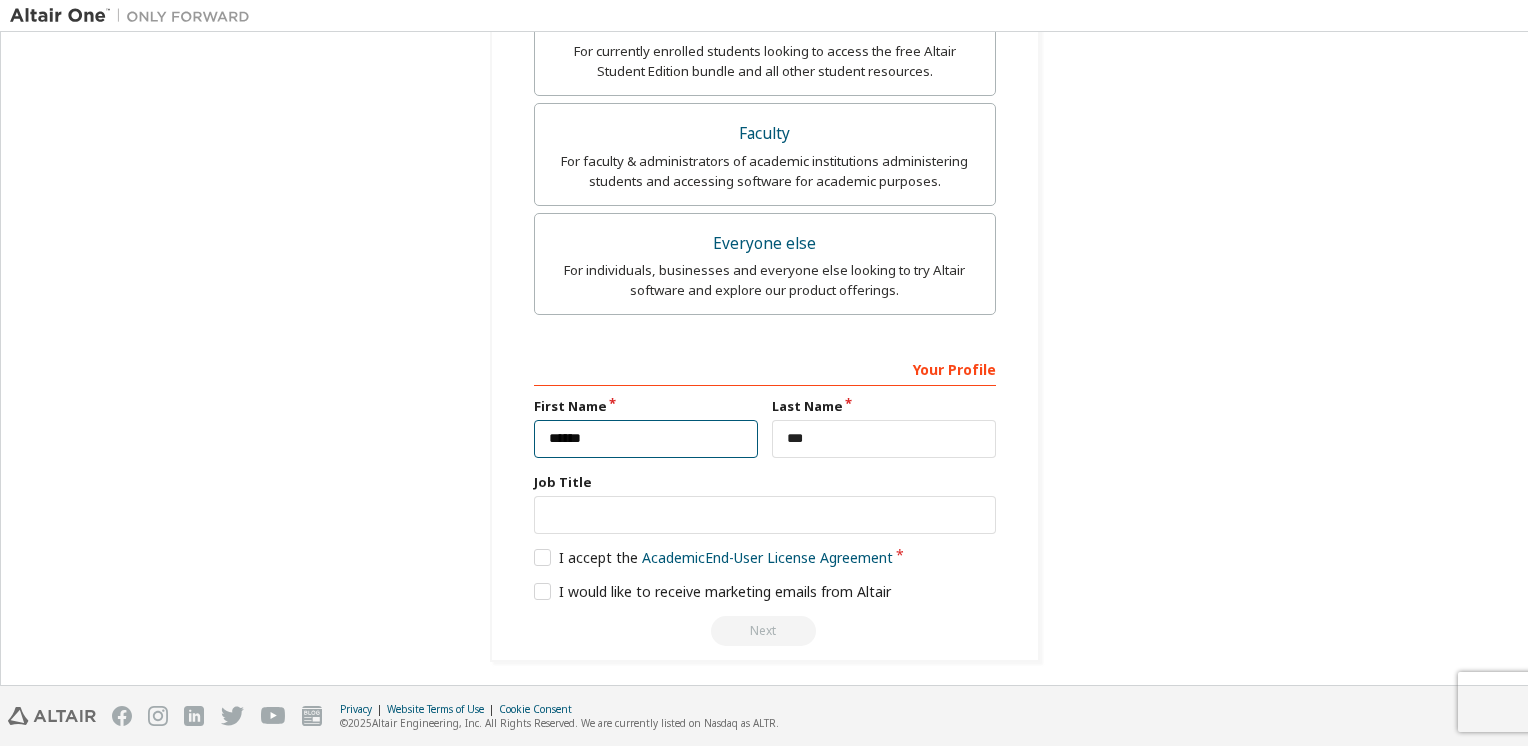 click on "******" at bounding box center (646, 439) 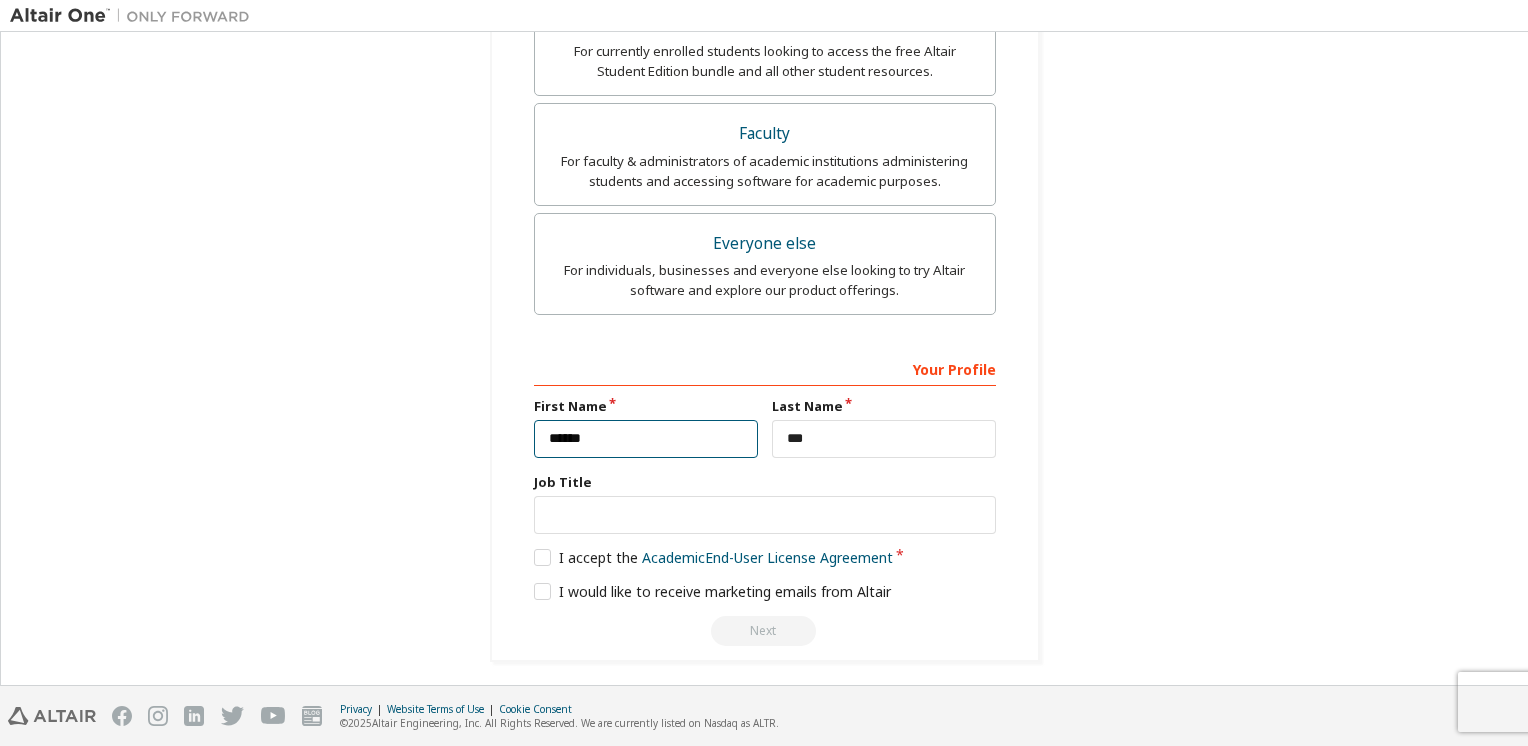 click on "******" at bounding box center (646, 439) 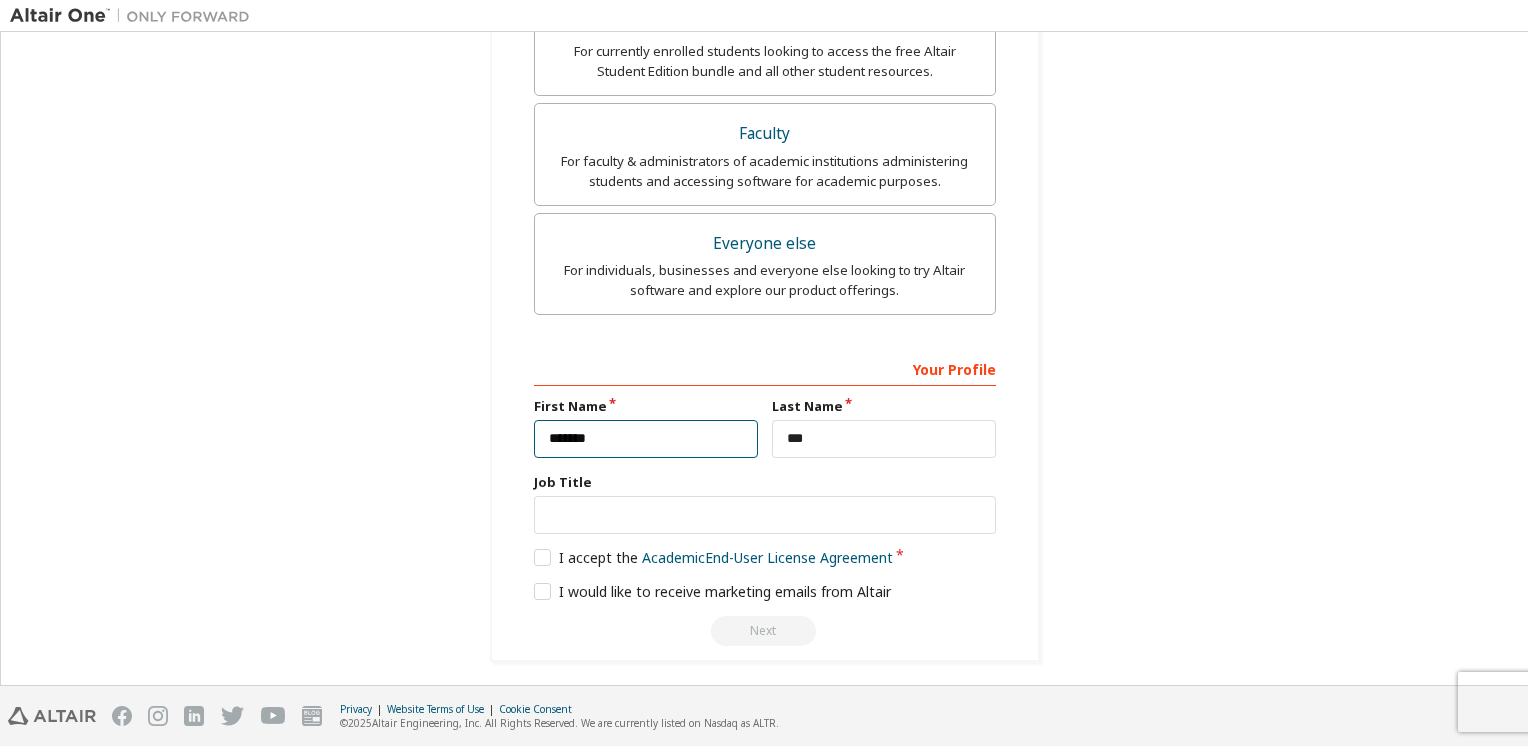 type on "******" 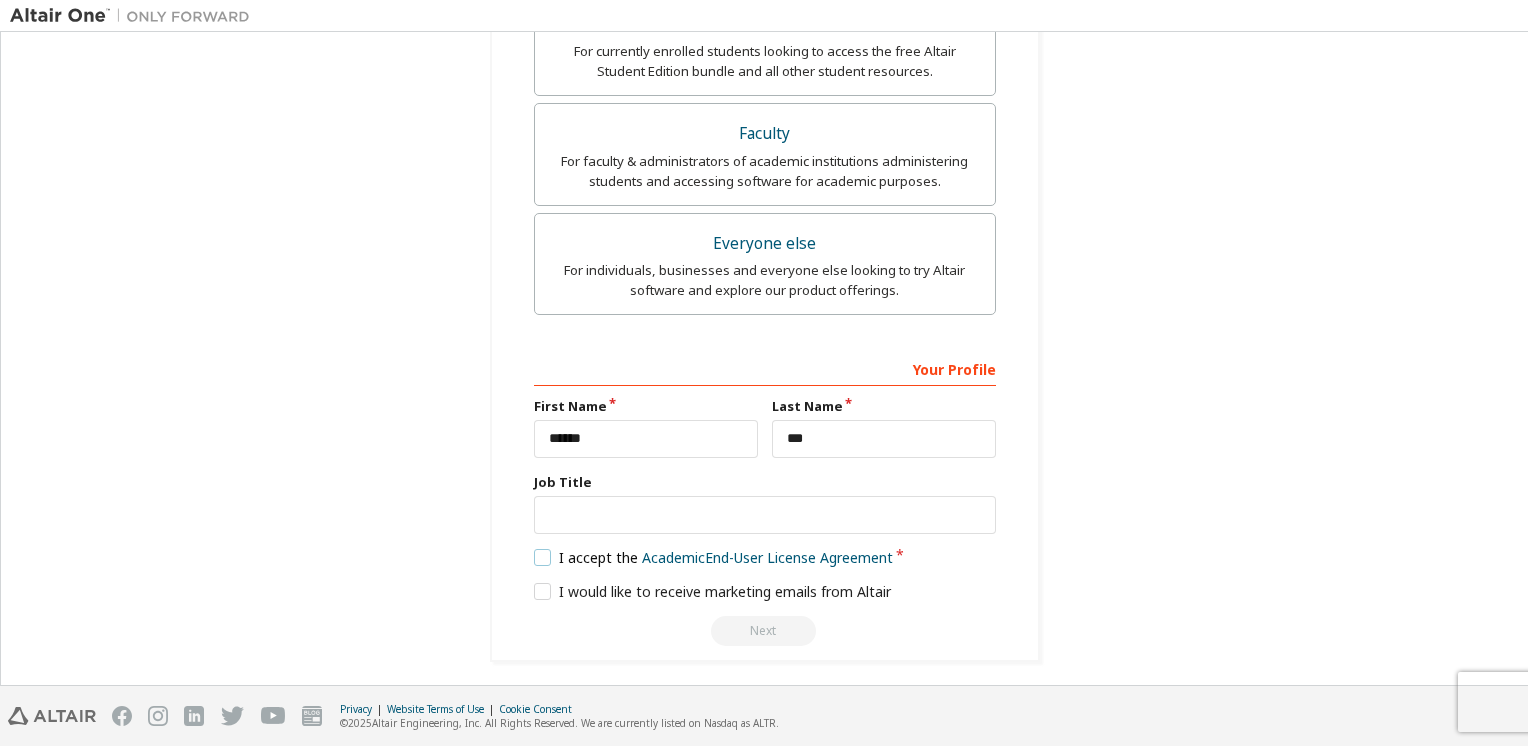 click on "I accept the   Academic   End-User License Agreement" at bounding box center [714, 557] 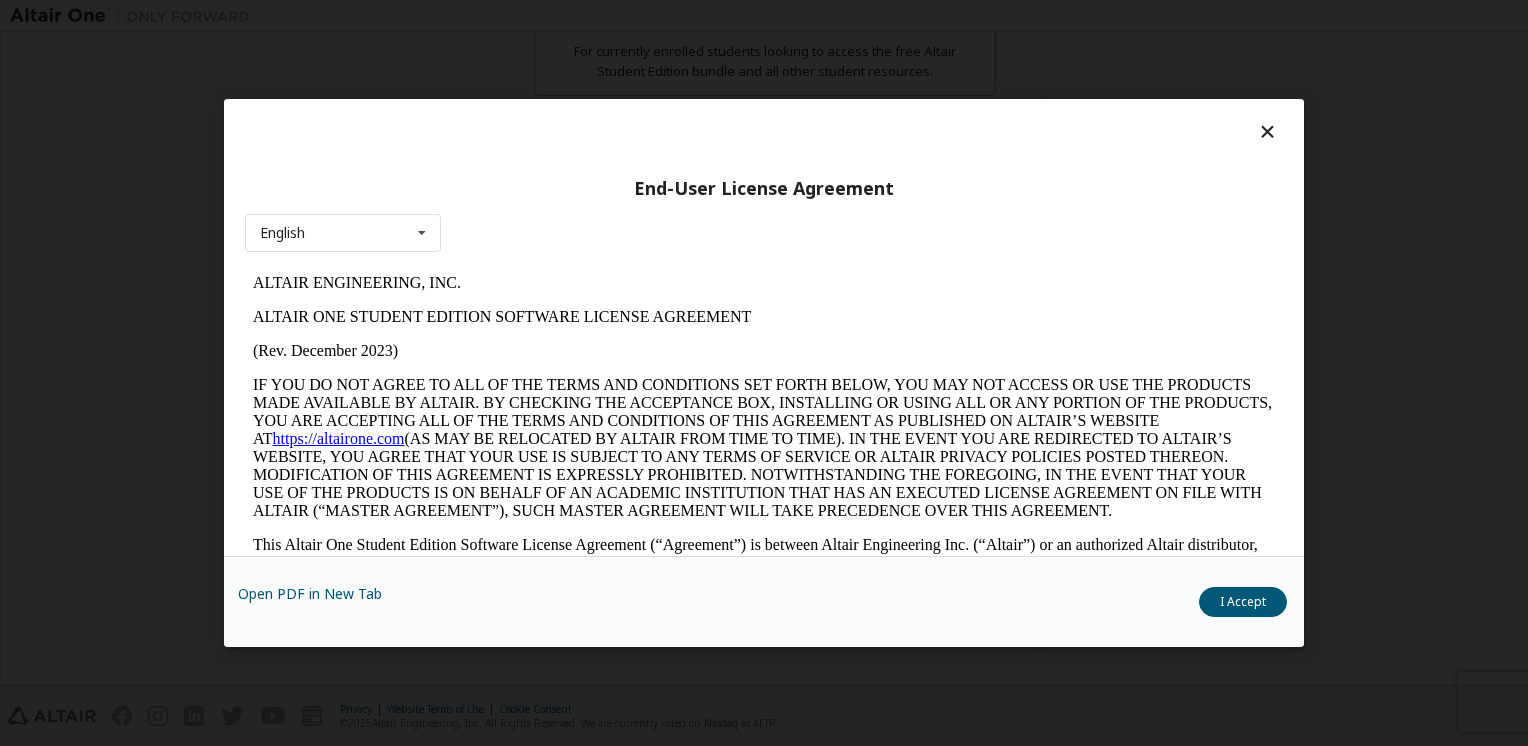 scroll, scrollTop: 0, scrollLeft: 0, axis: both 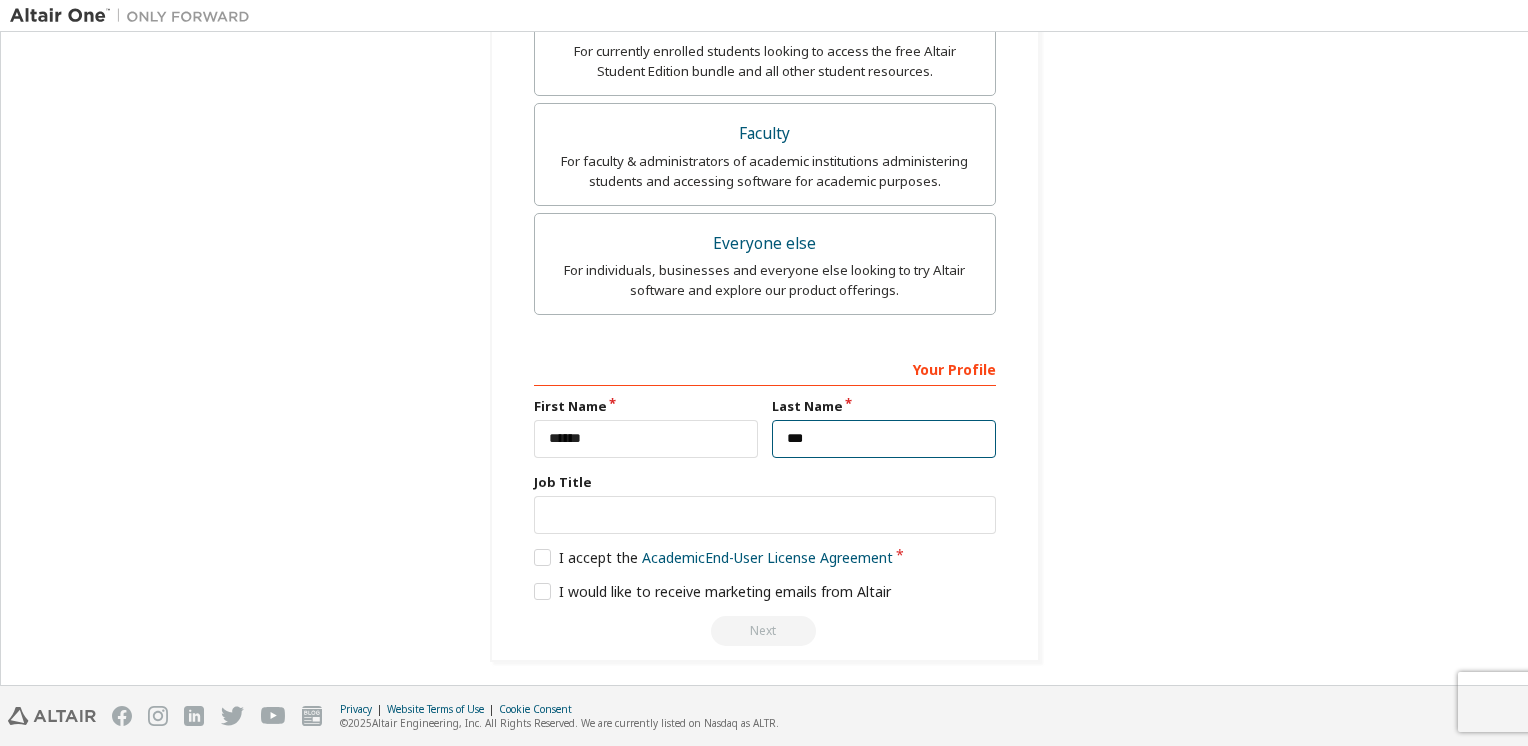 click on "***" at bounding box center (884, 439) 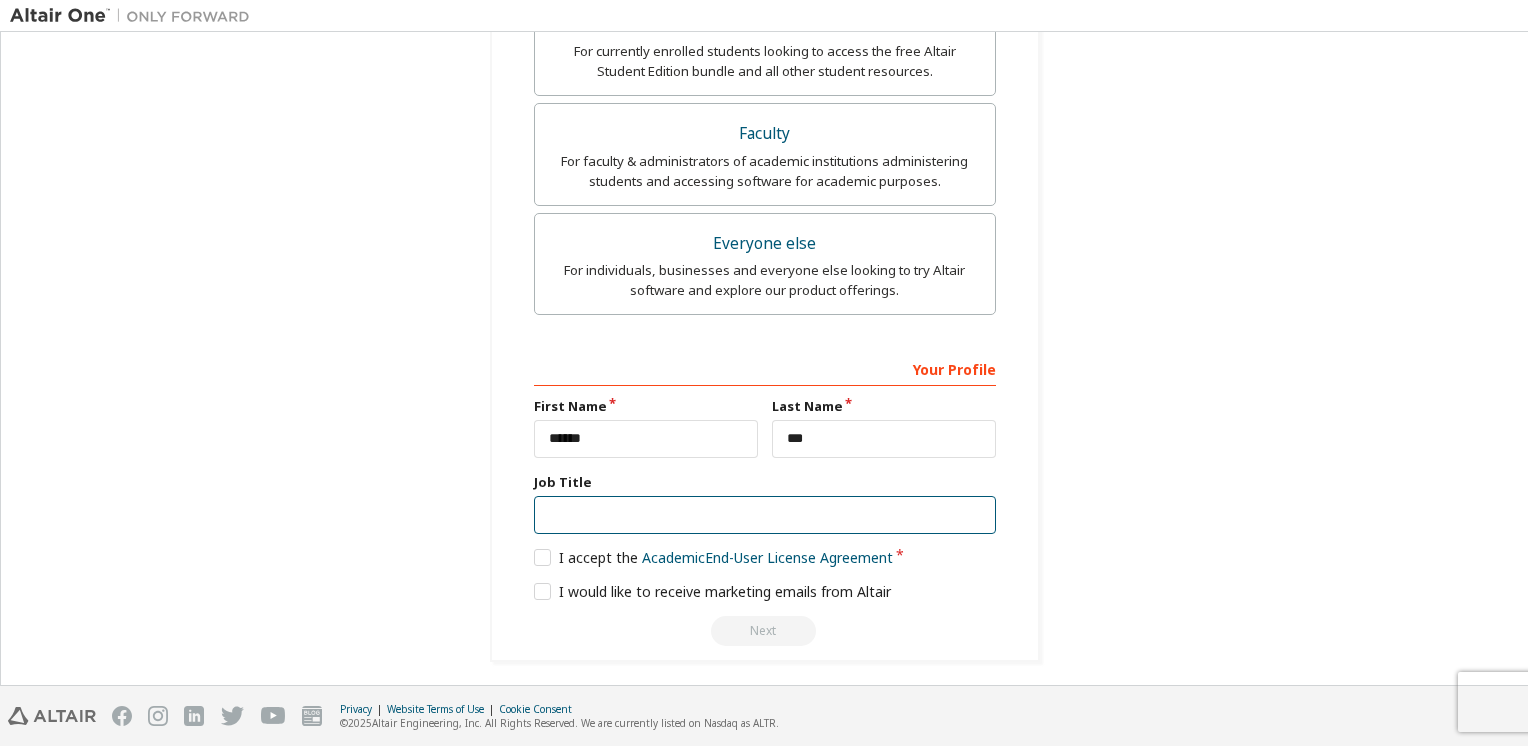 drag, startPoint x: 893, startPoint y: 518, endPoint x: 888, endPoint y: 442, distance: 76.1643 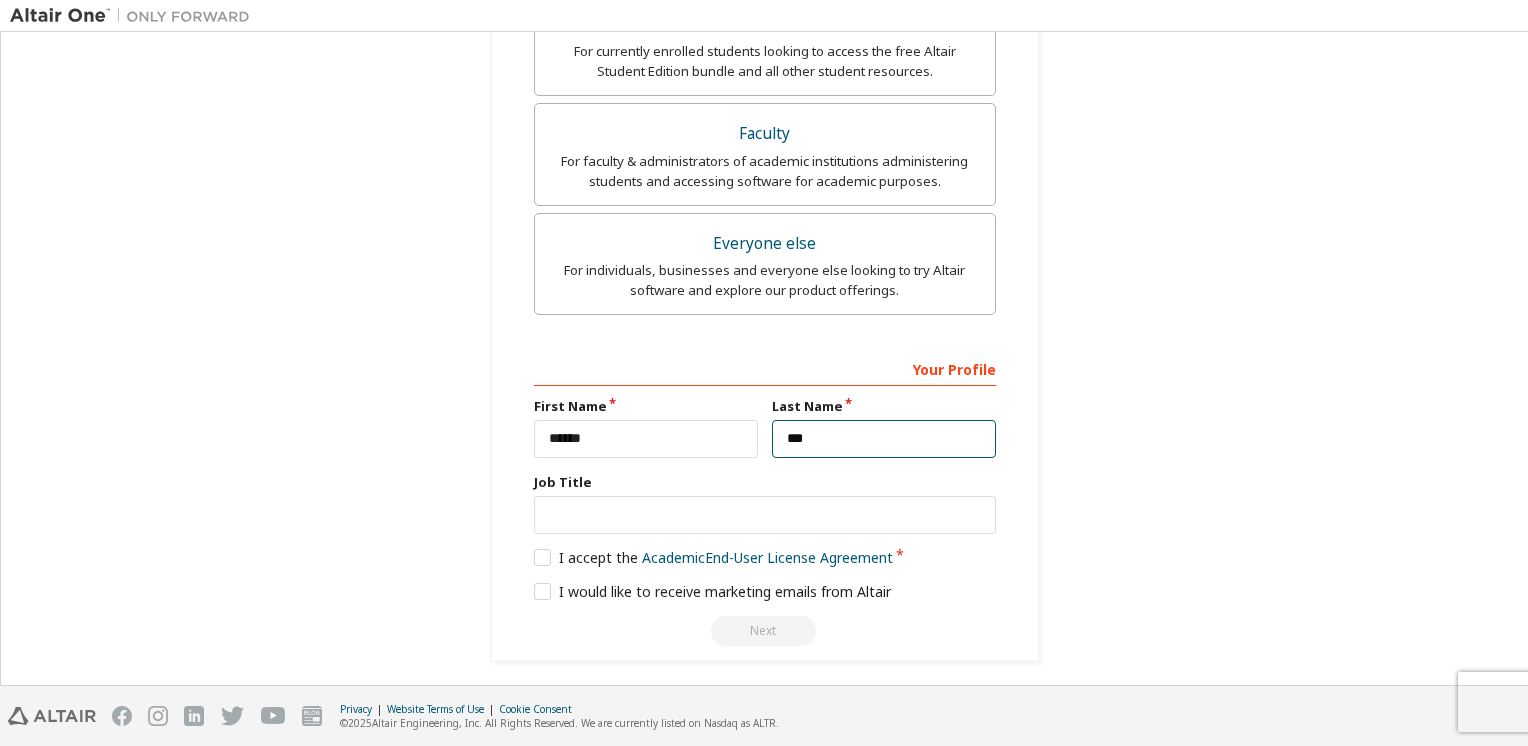 click on "***" at bounding box center (884, 439) 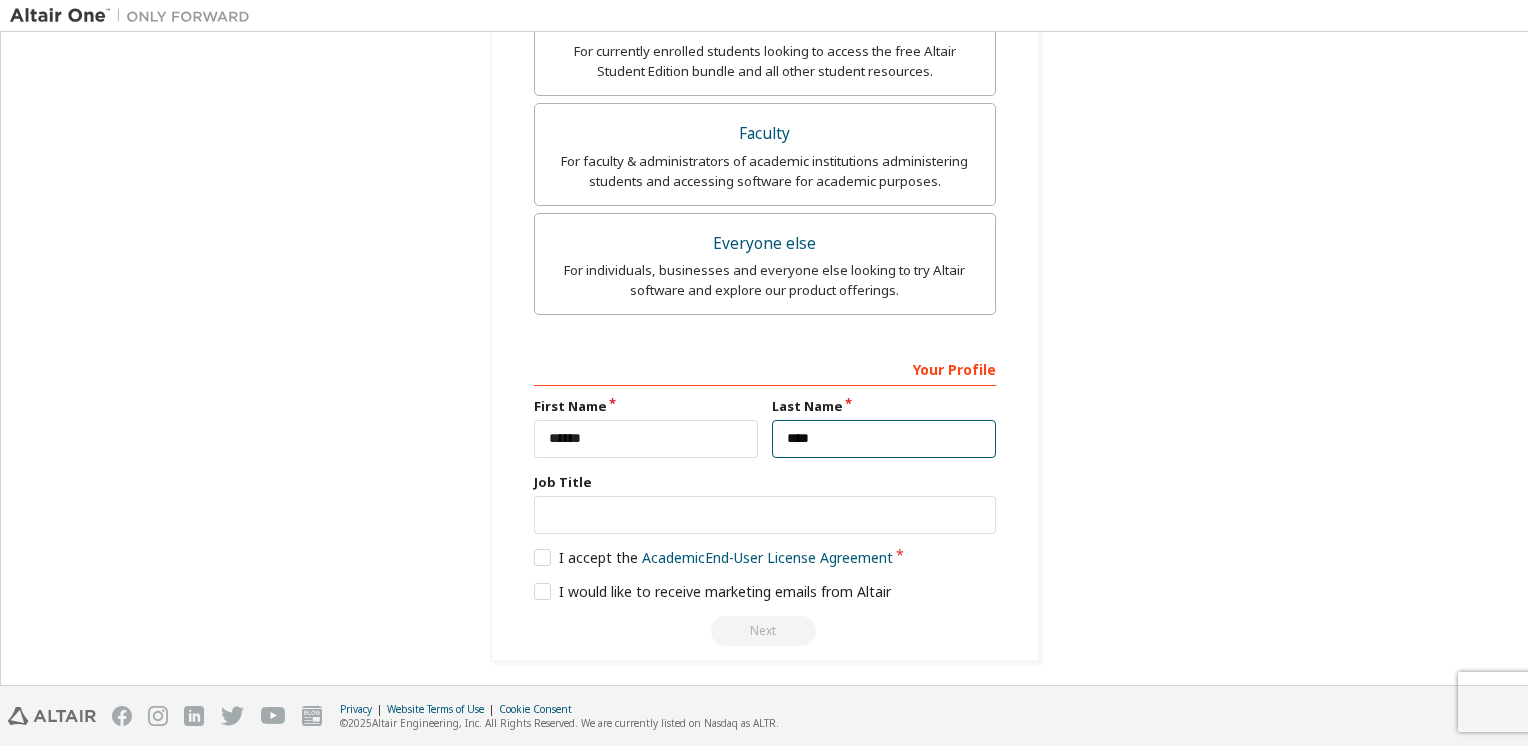 type on "***" 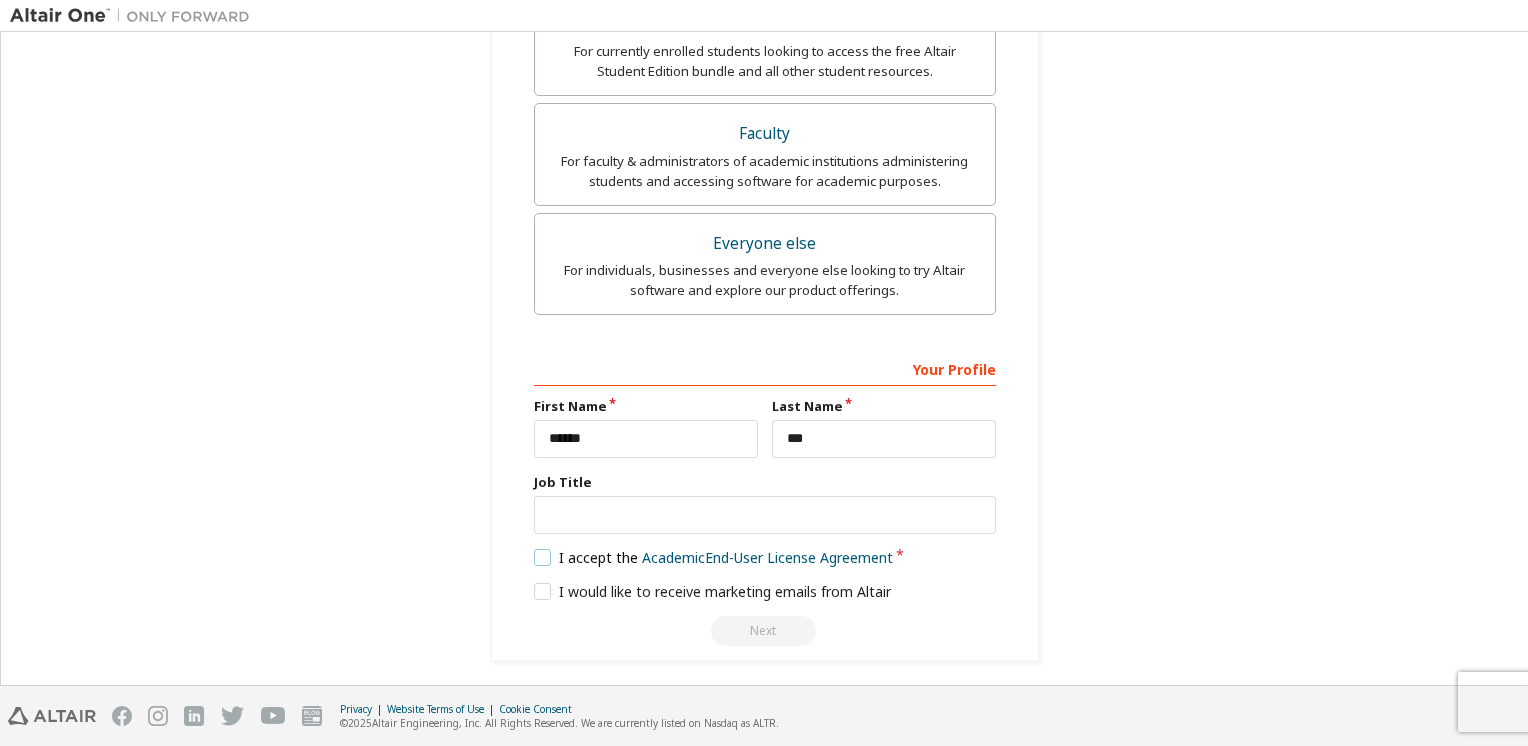 click on "I accept the   Academic   End-User License Agreement" at bounding box center (714, 557) 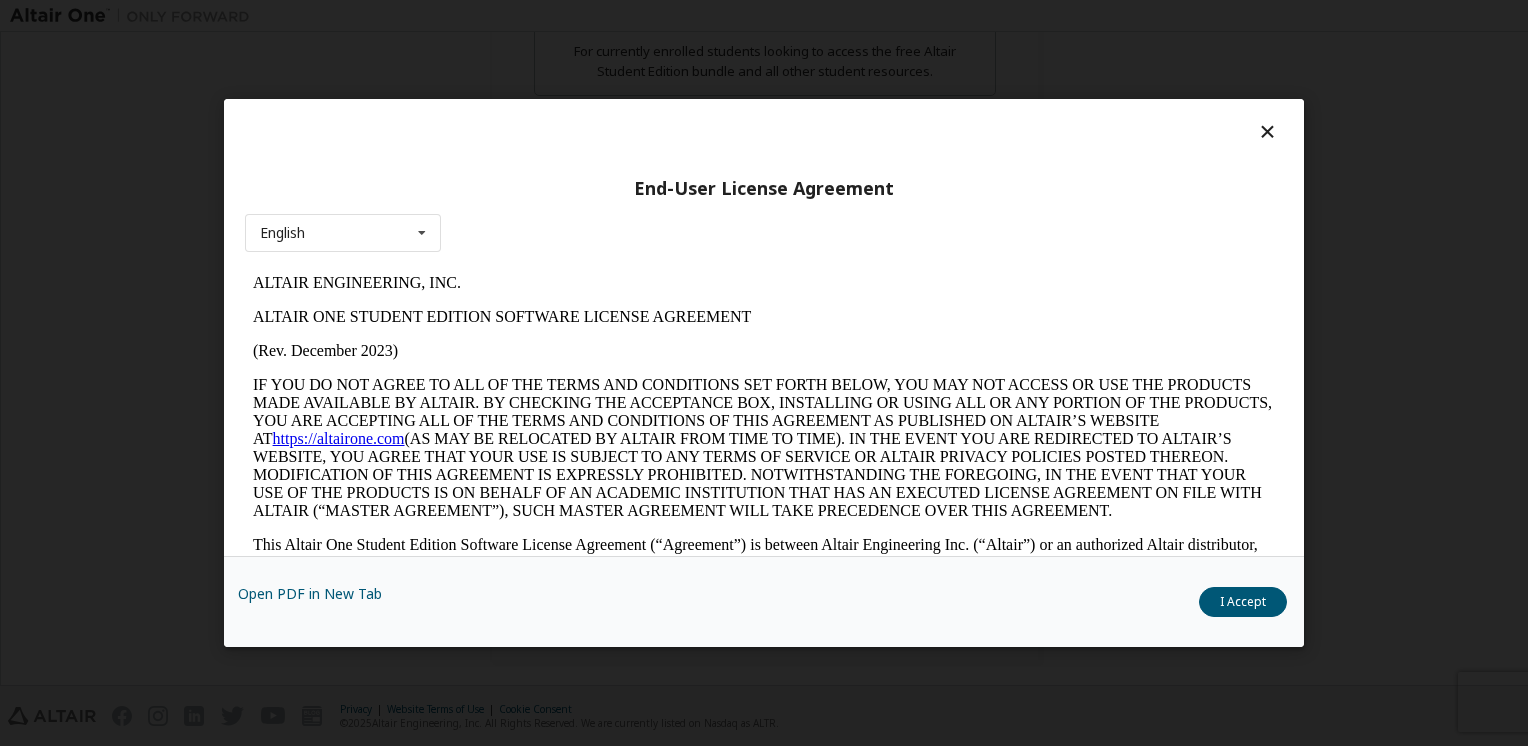 scroll, scrollTop: 0, scrollLeft: 0, axis: both 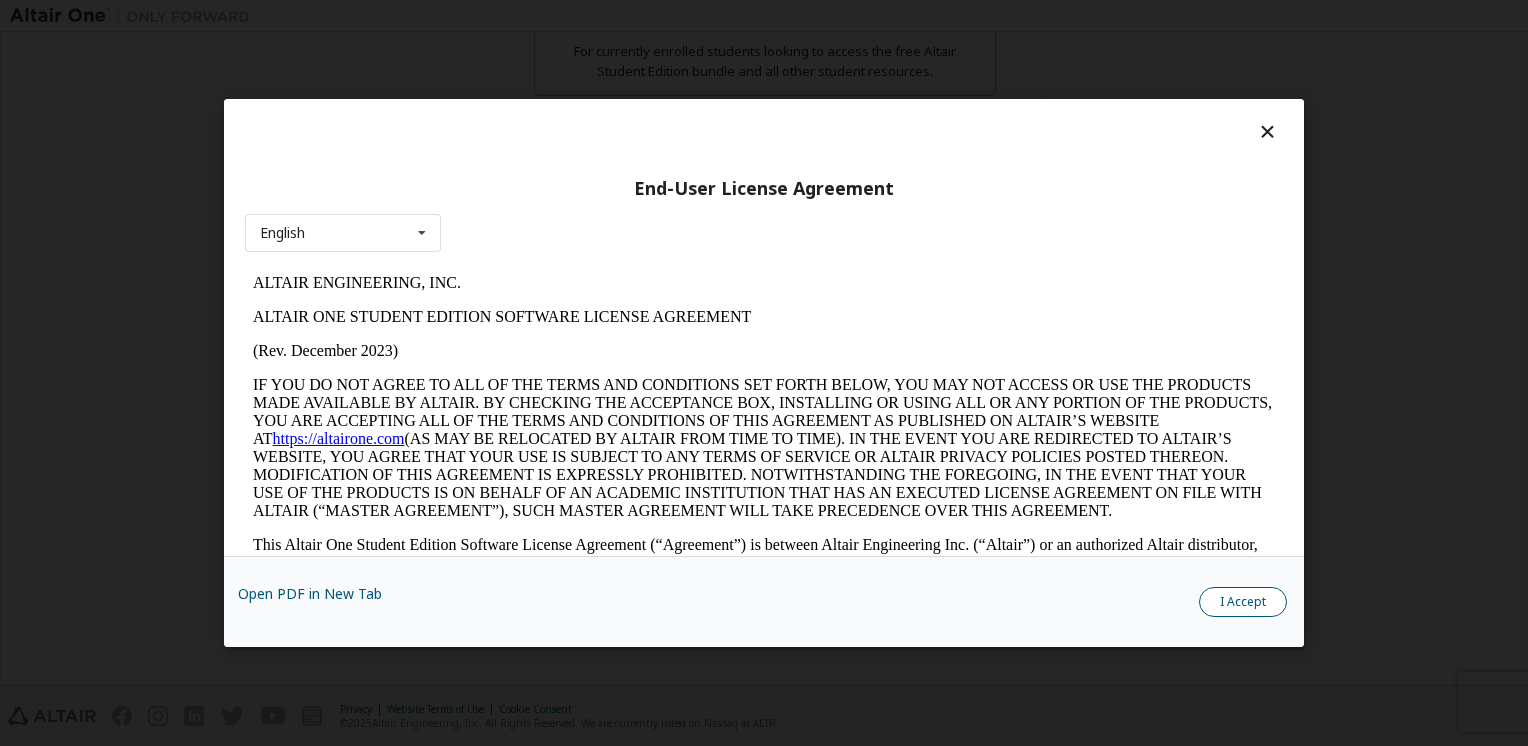 click on "I Accept" at bounding box center [1243, 602] 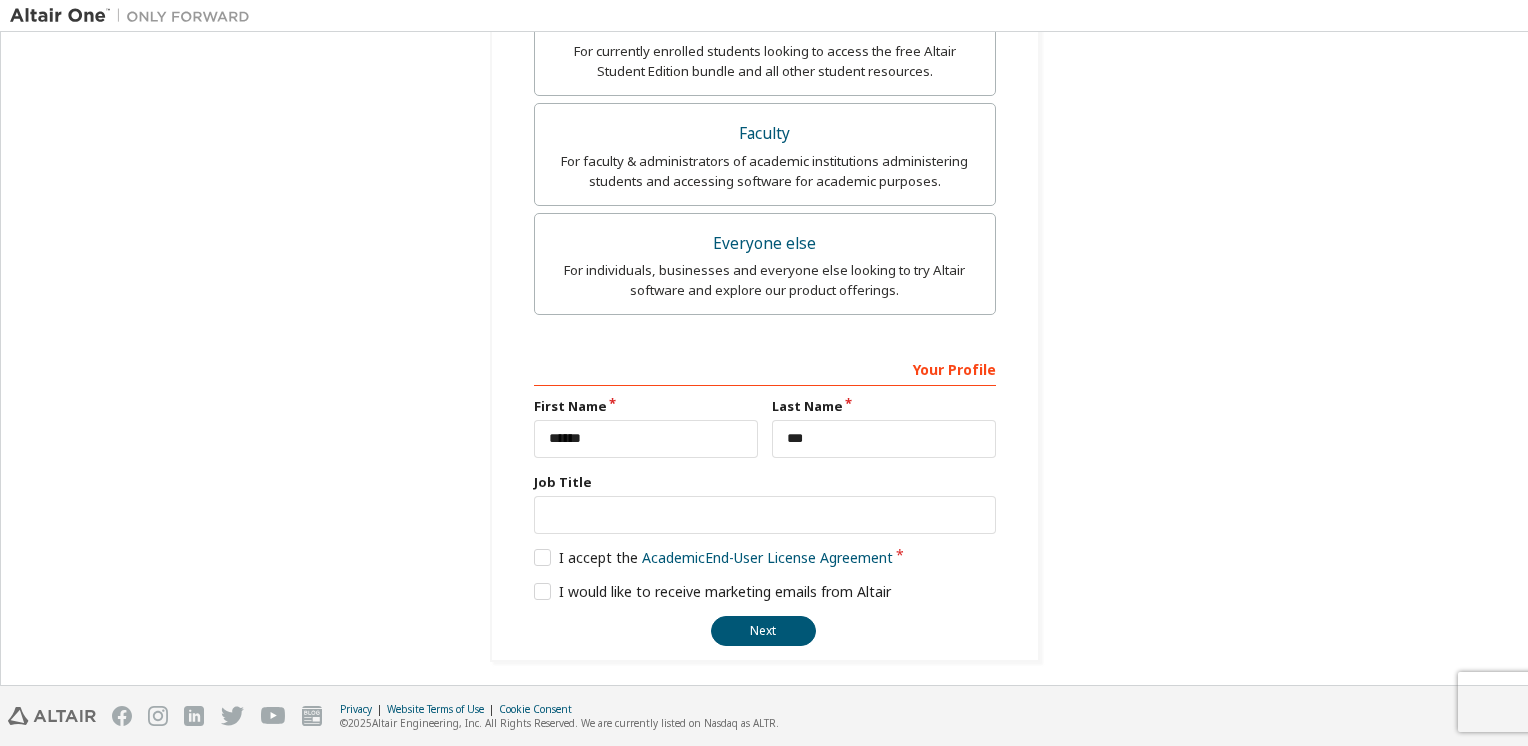 click on "**********" at bounding box center [765, 73] 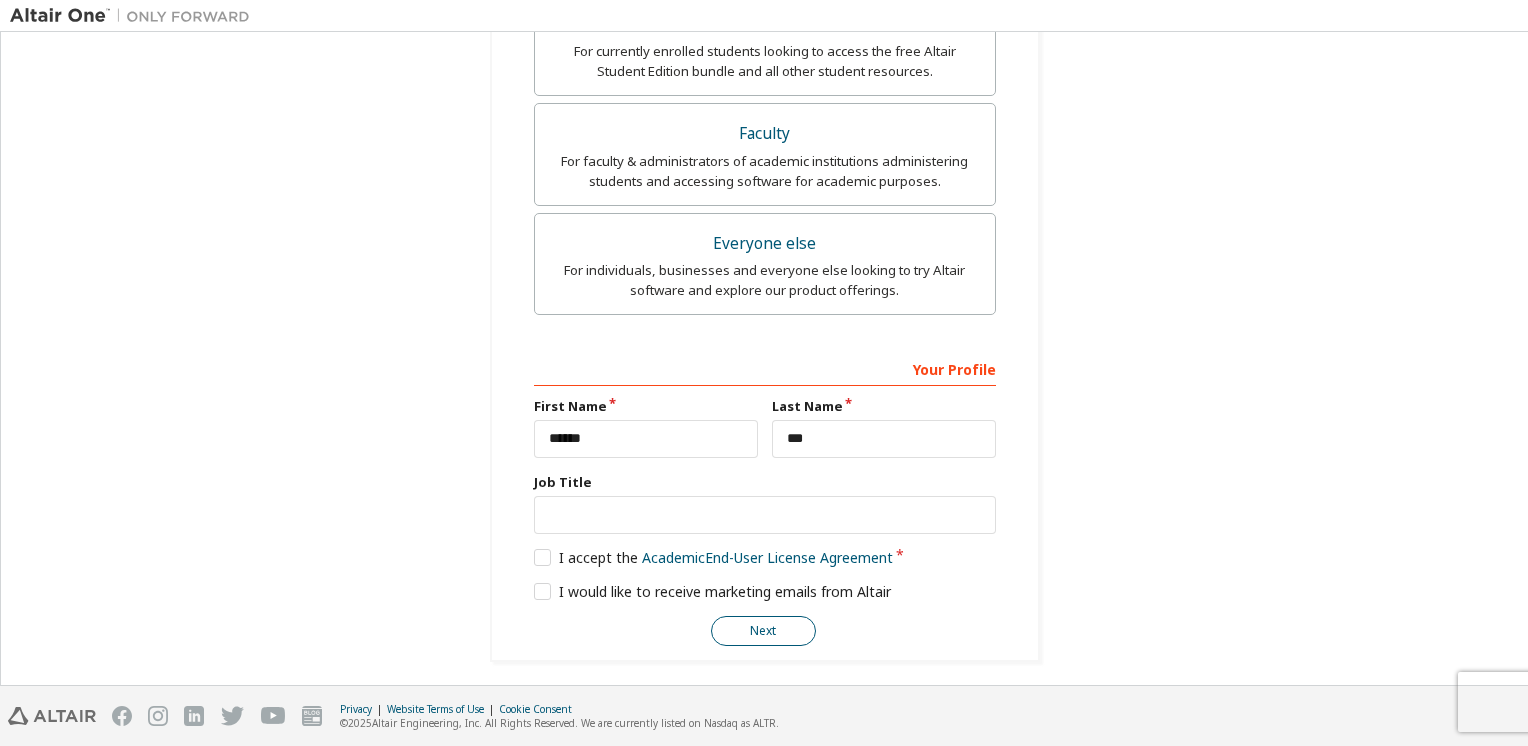 click on "Next" at bounding box center (763, 631) 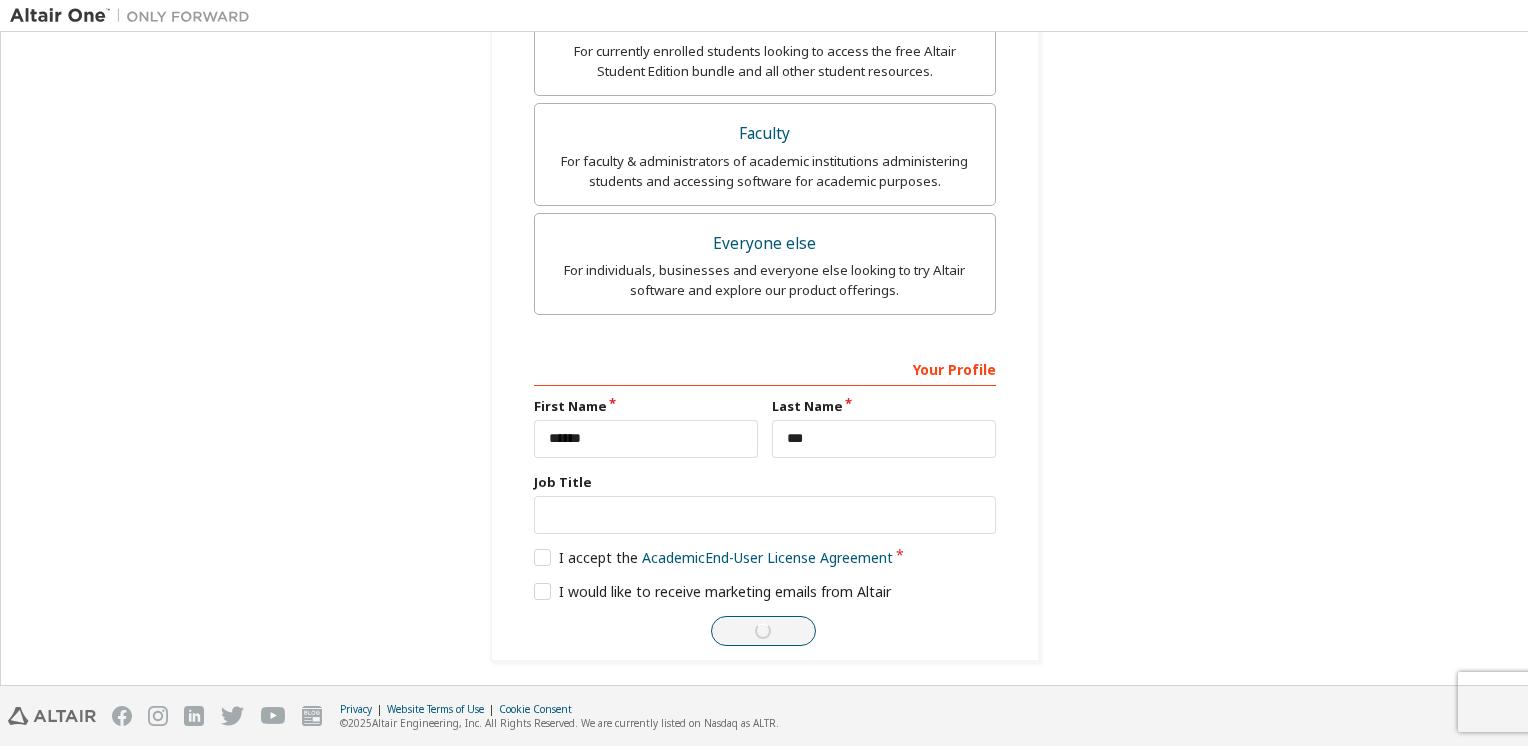 scroll, scrollTop: 0, scrollLeft: 0, axis: both 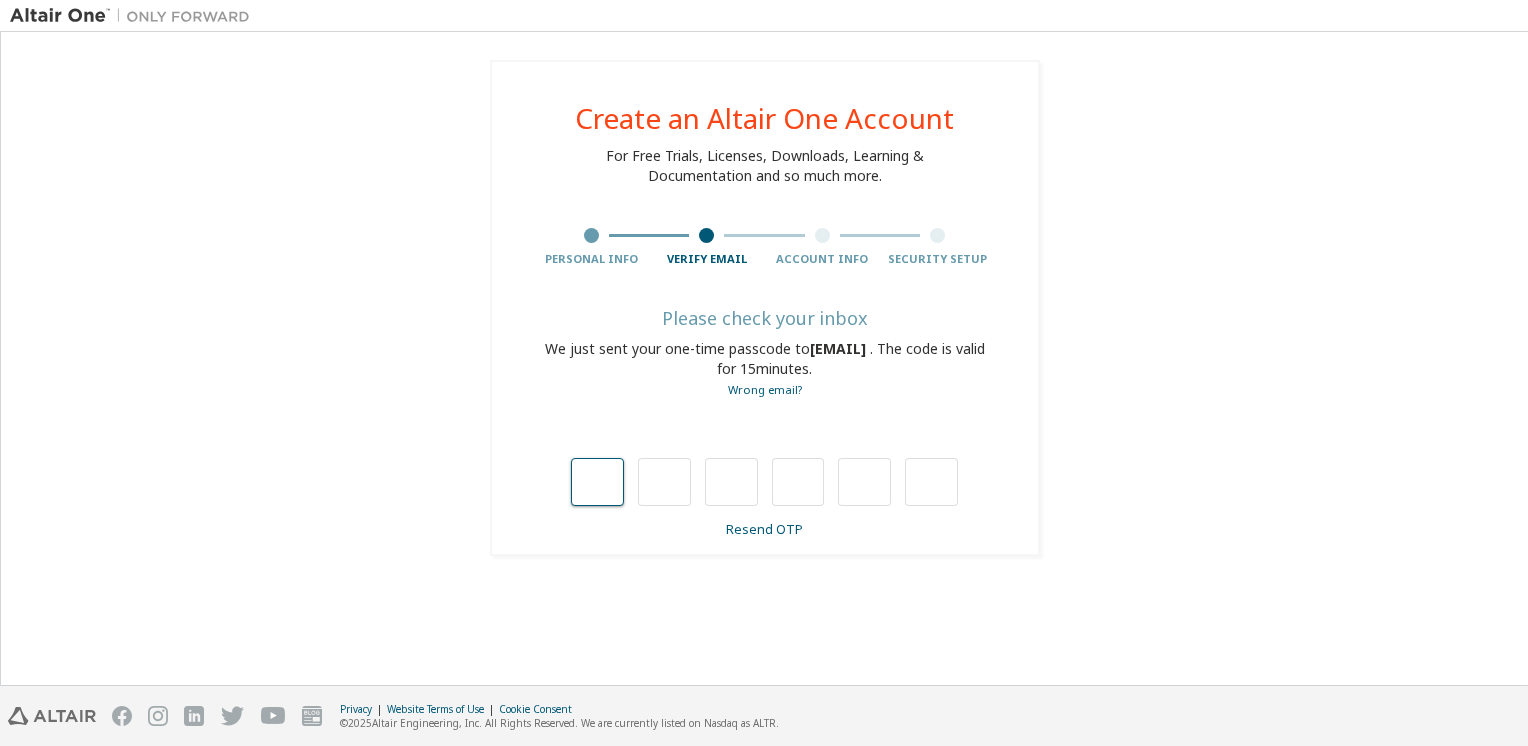 type on "*" 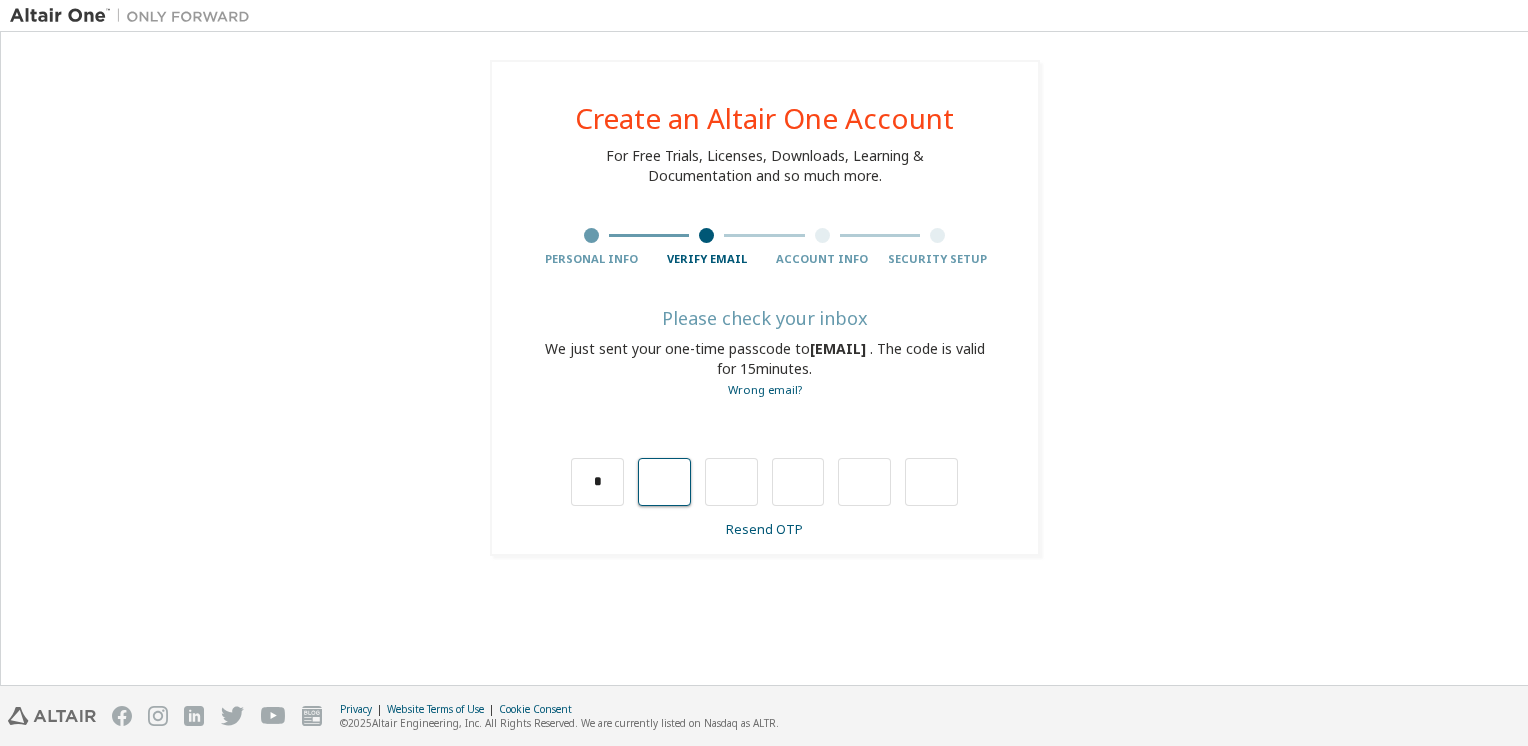 type on "*" 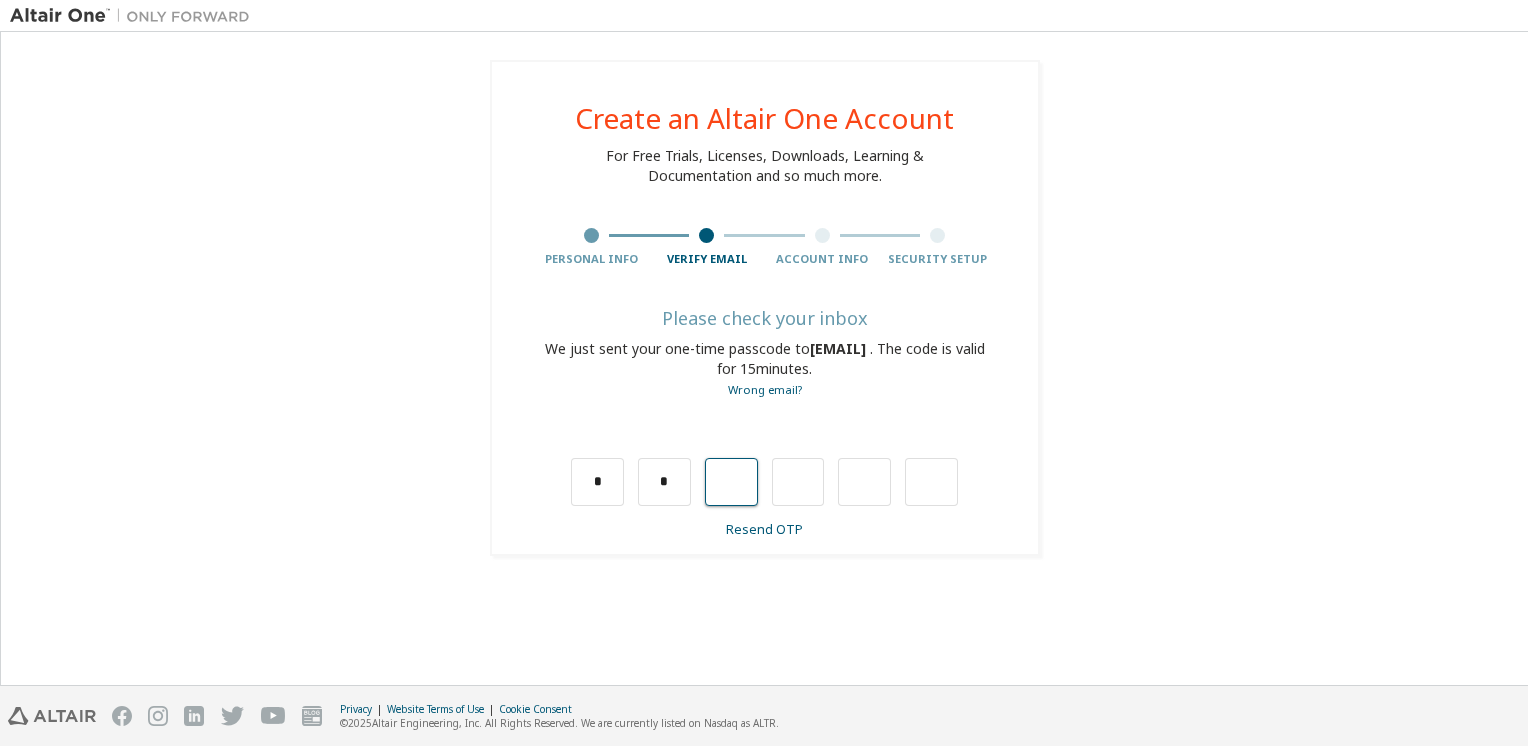 type on "*" 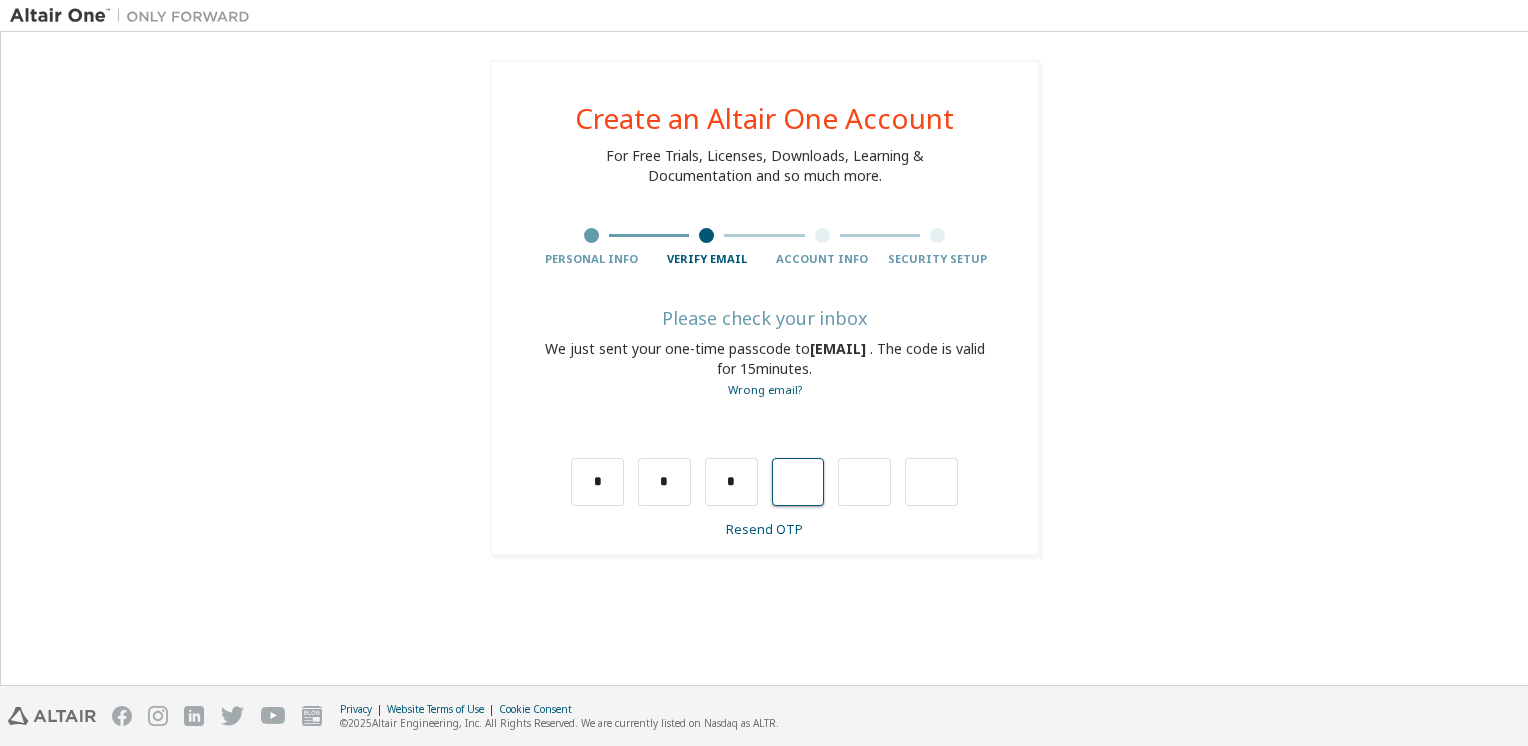 type on "*" 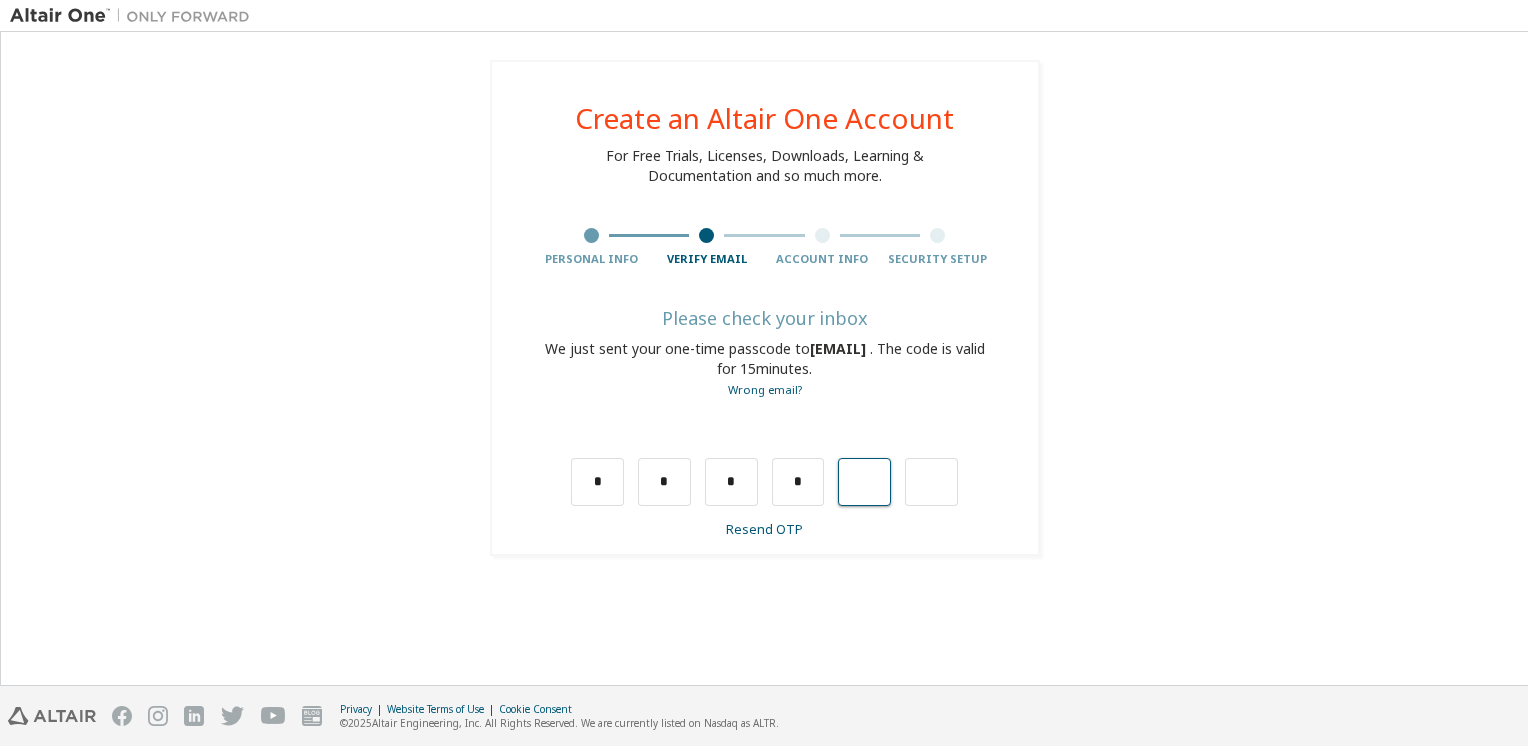 type on "*" 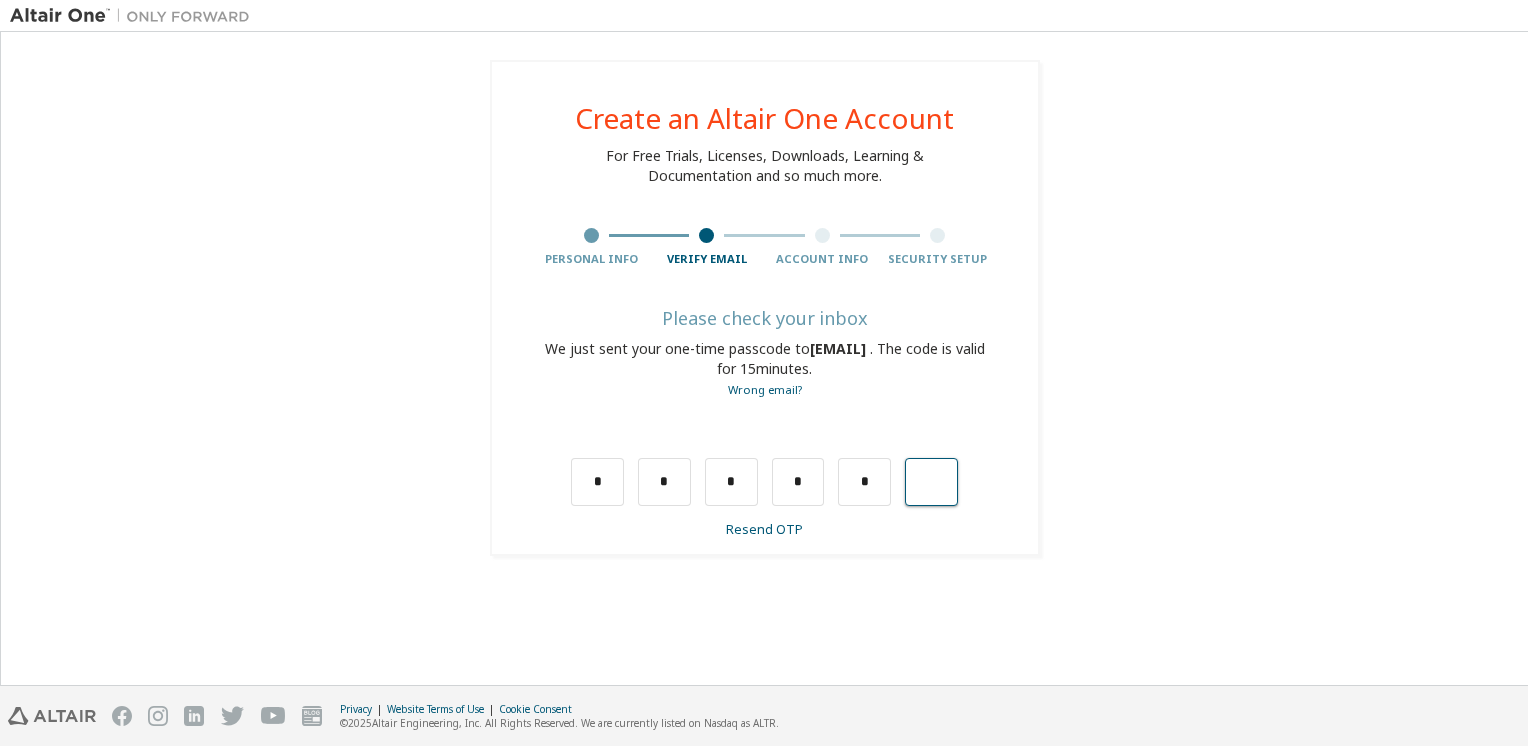 type on "*" 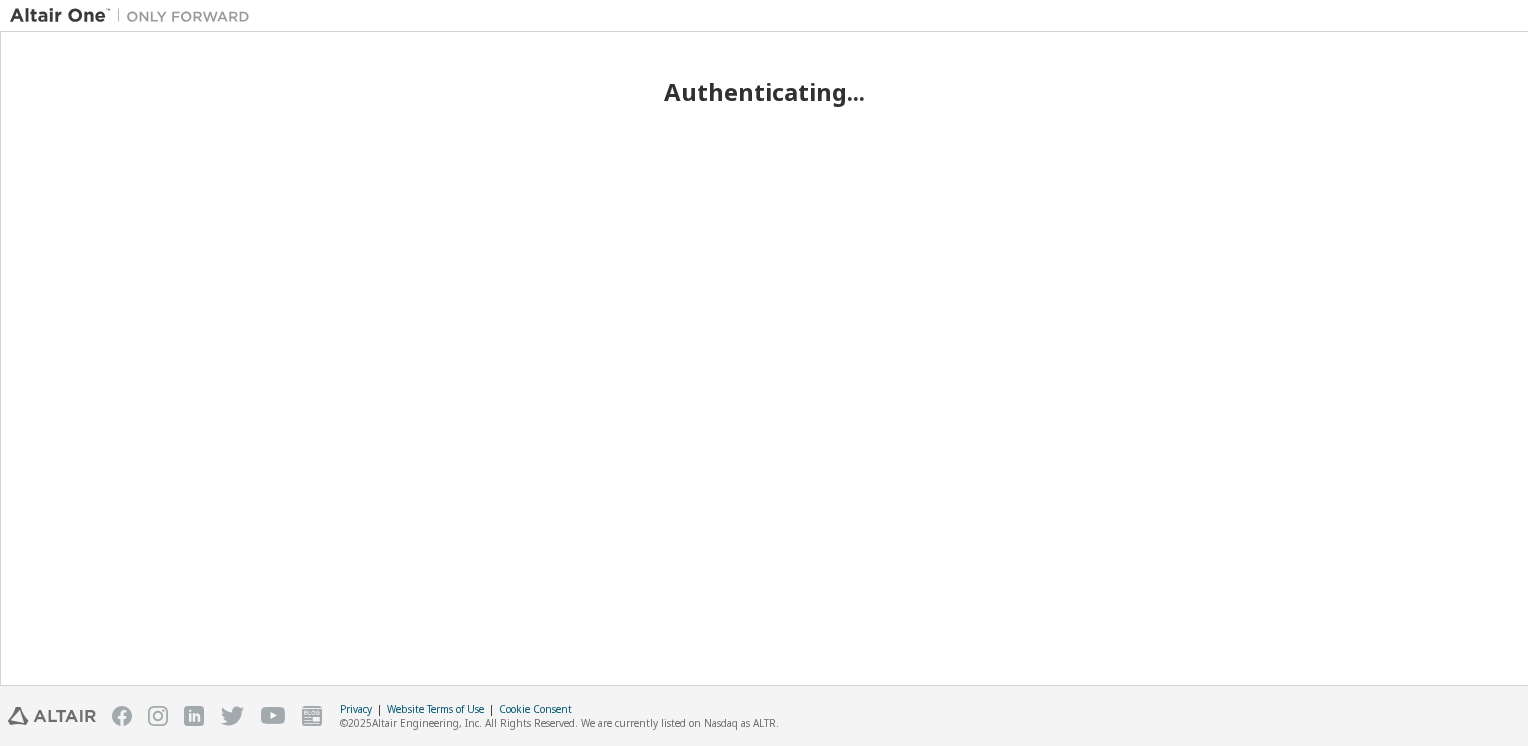 scroll, scrollTop: 0, scrollLeft: 0, axis: both 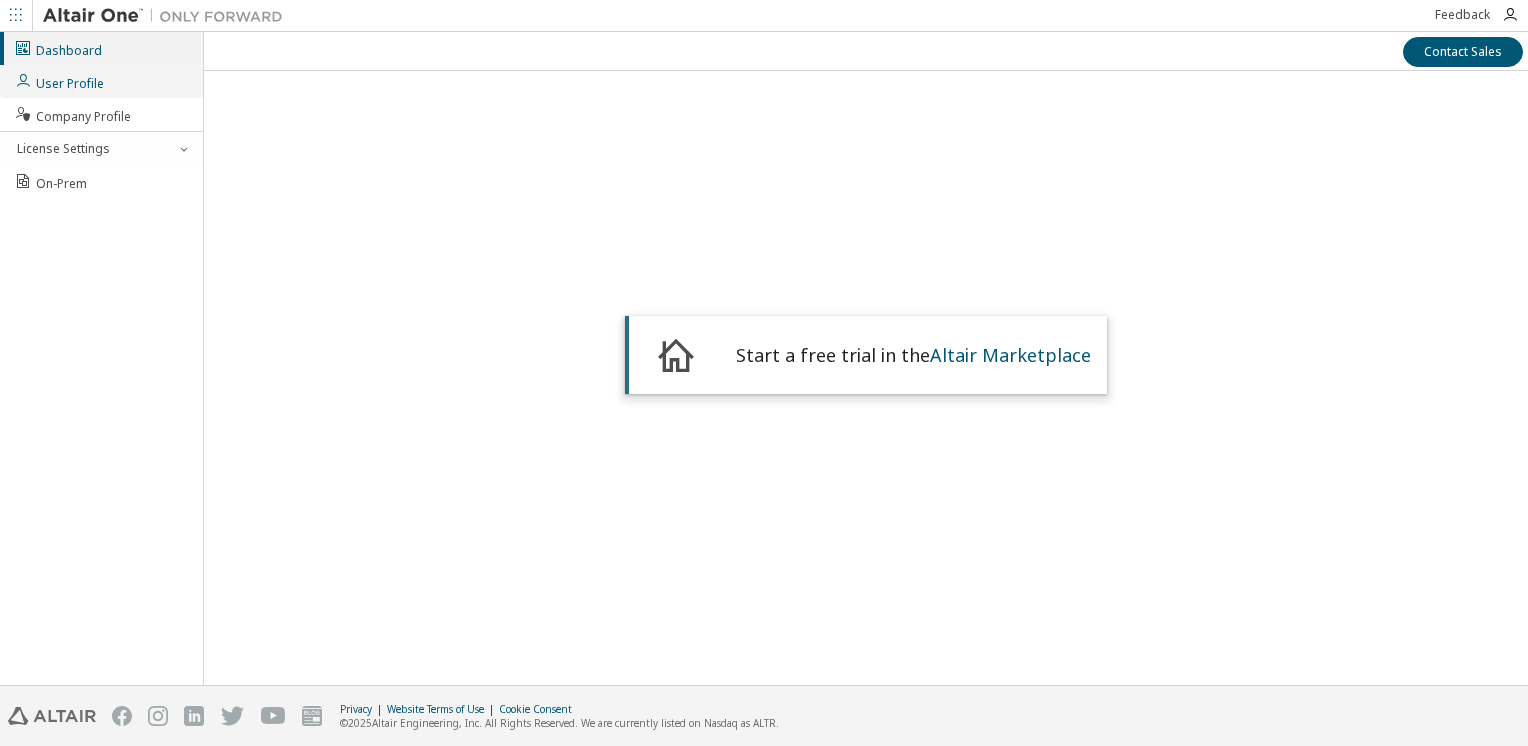 click on "User Profile" at bounding box center [59, 81] 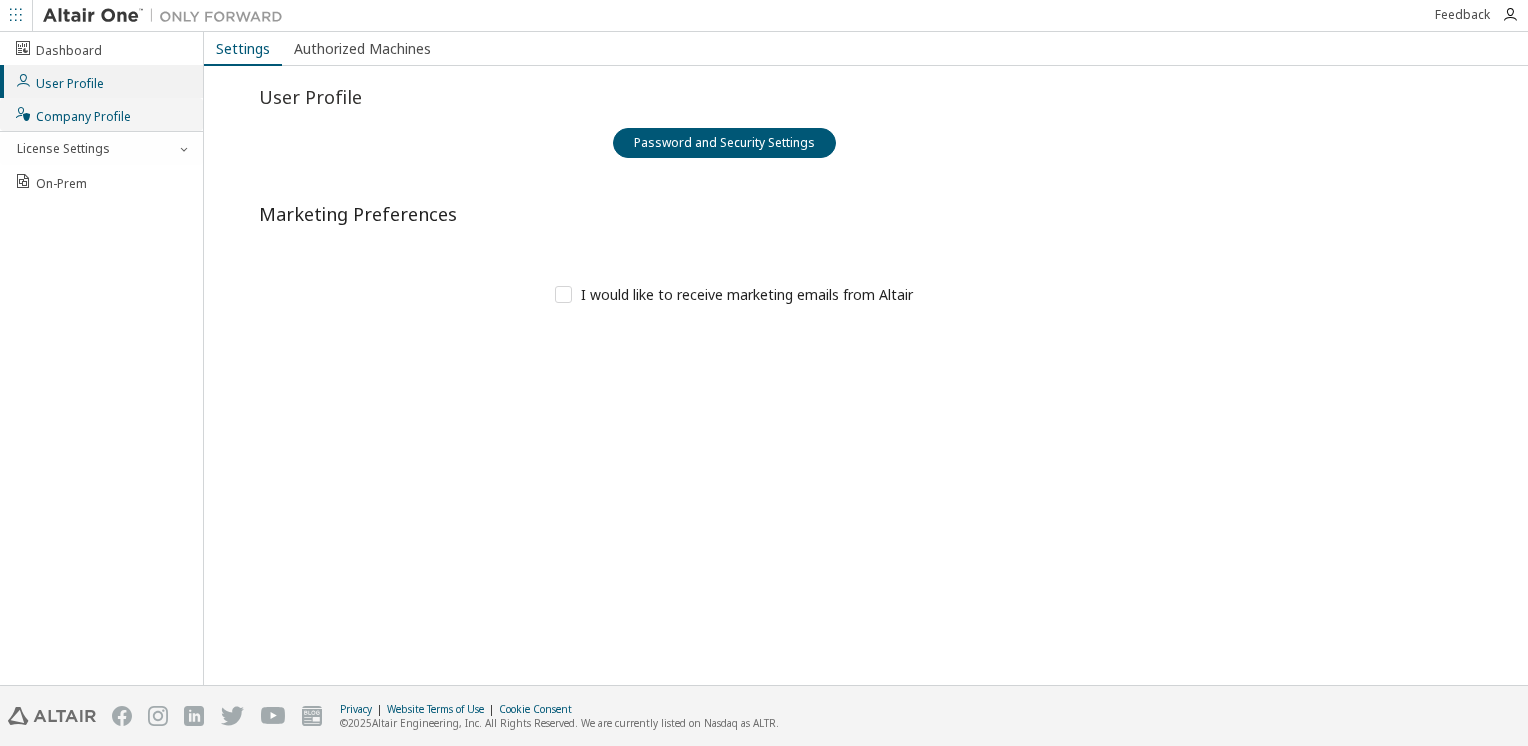 click on "Company Profile" at bounding box center [101, 114] 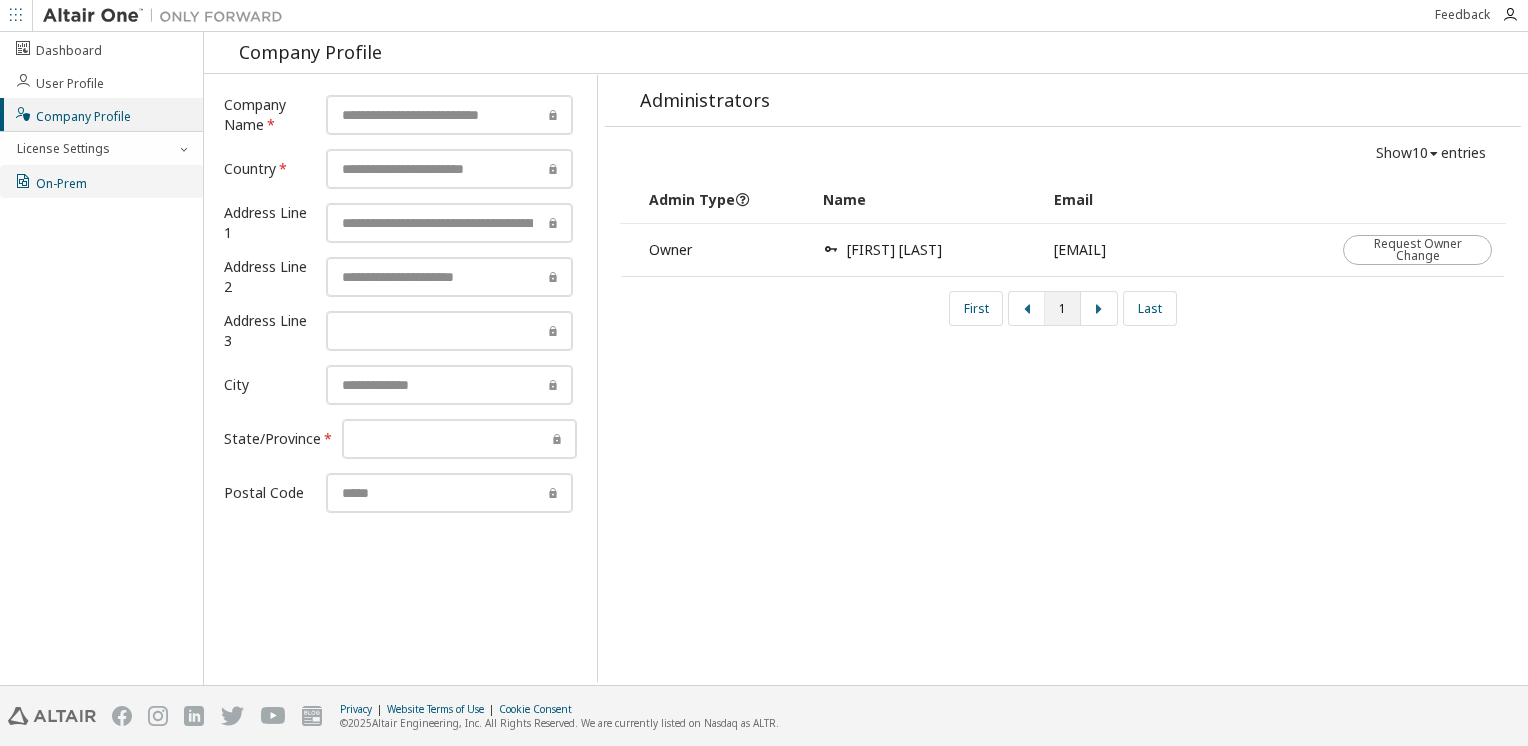 click on "On-Prem" at bounding box center (101, 181) 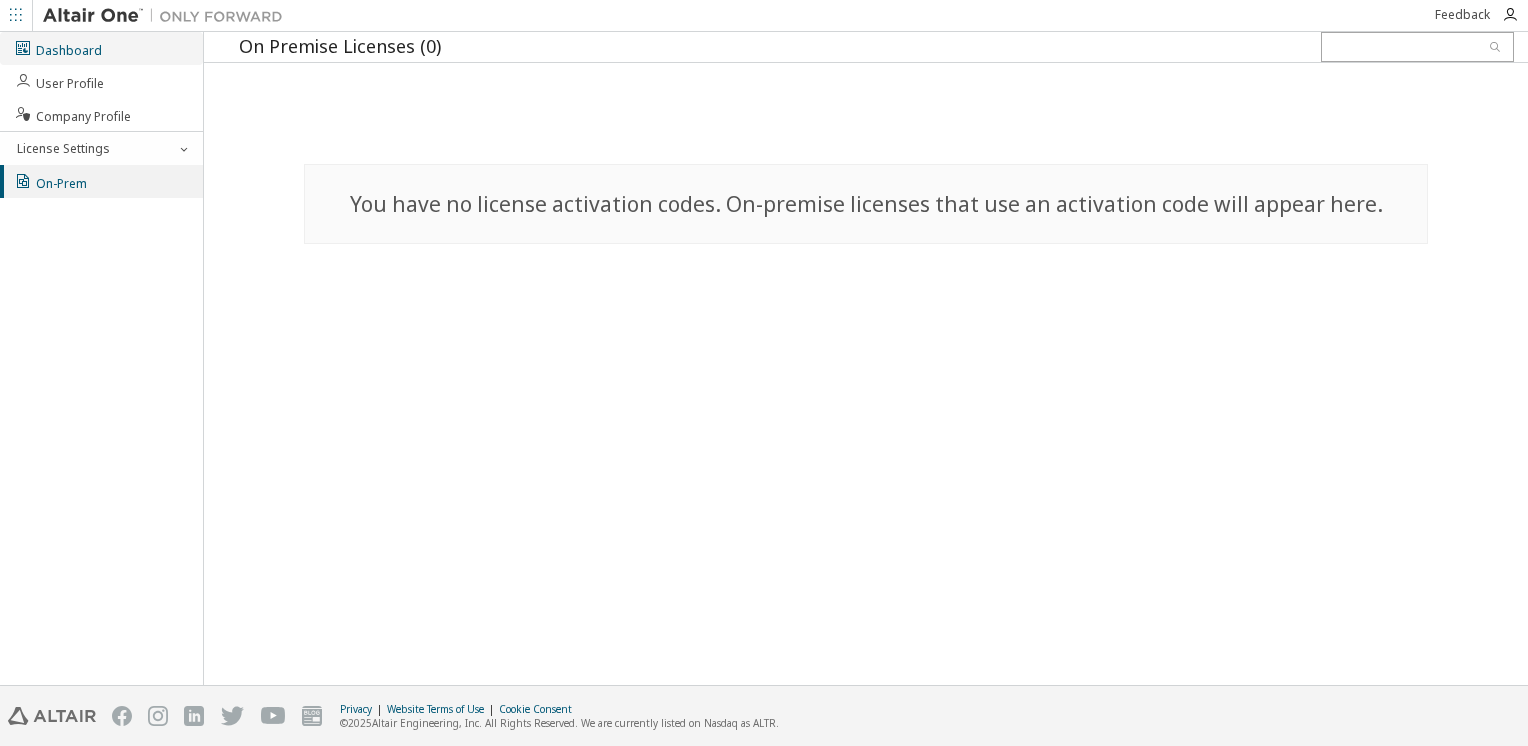 click on "Dashboard" at bounding box center (101, 48) 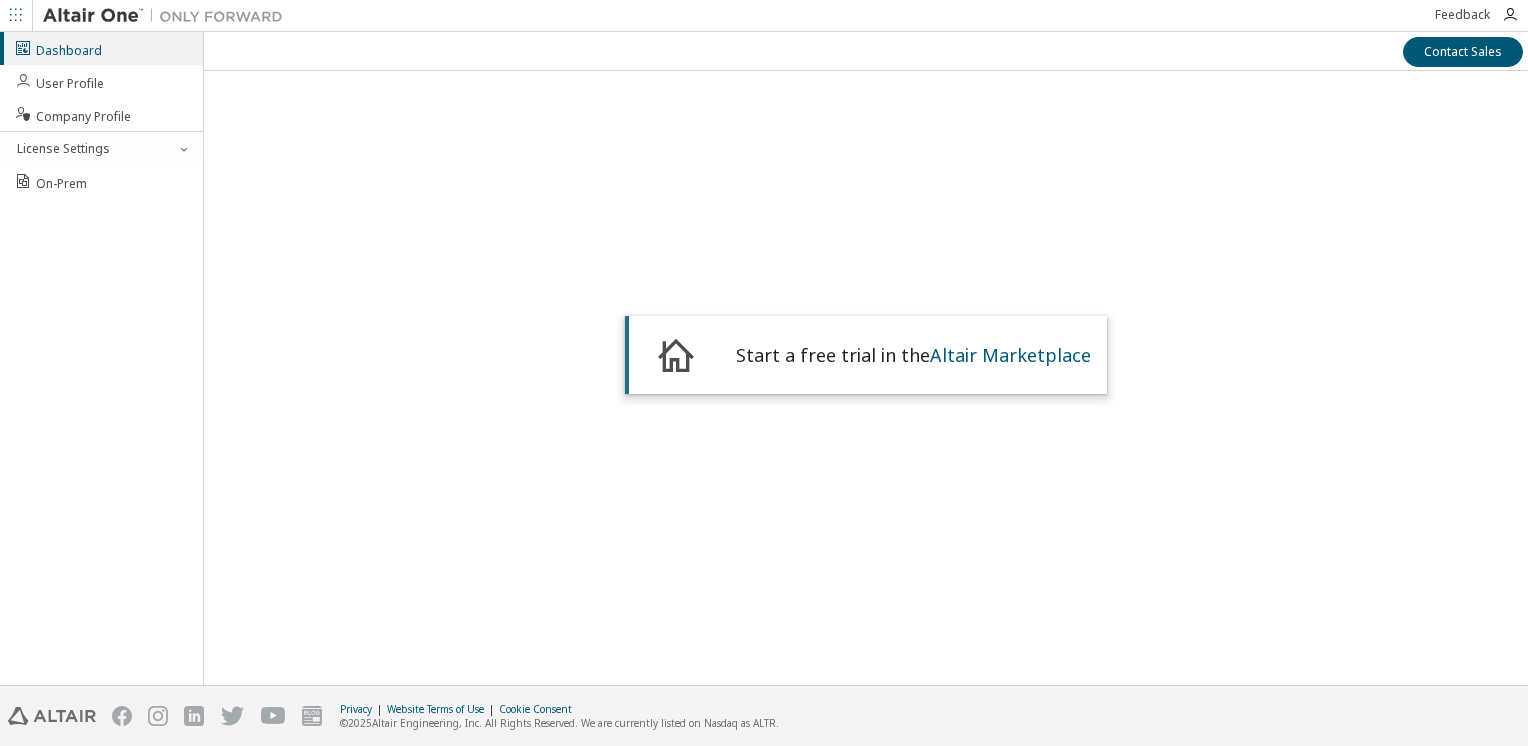 click at bounding box center (16, 16) 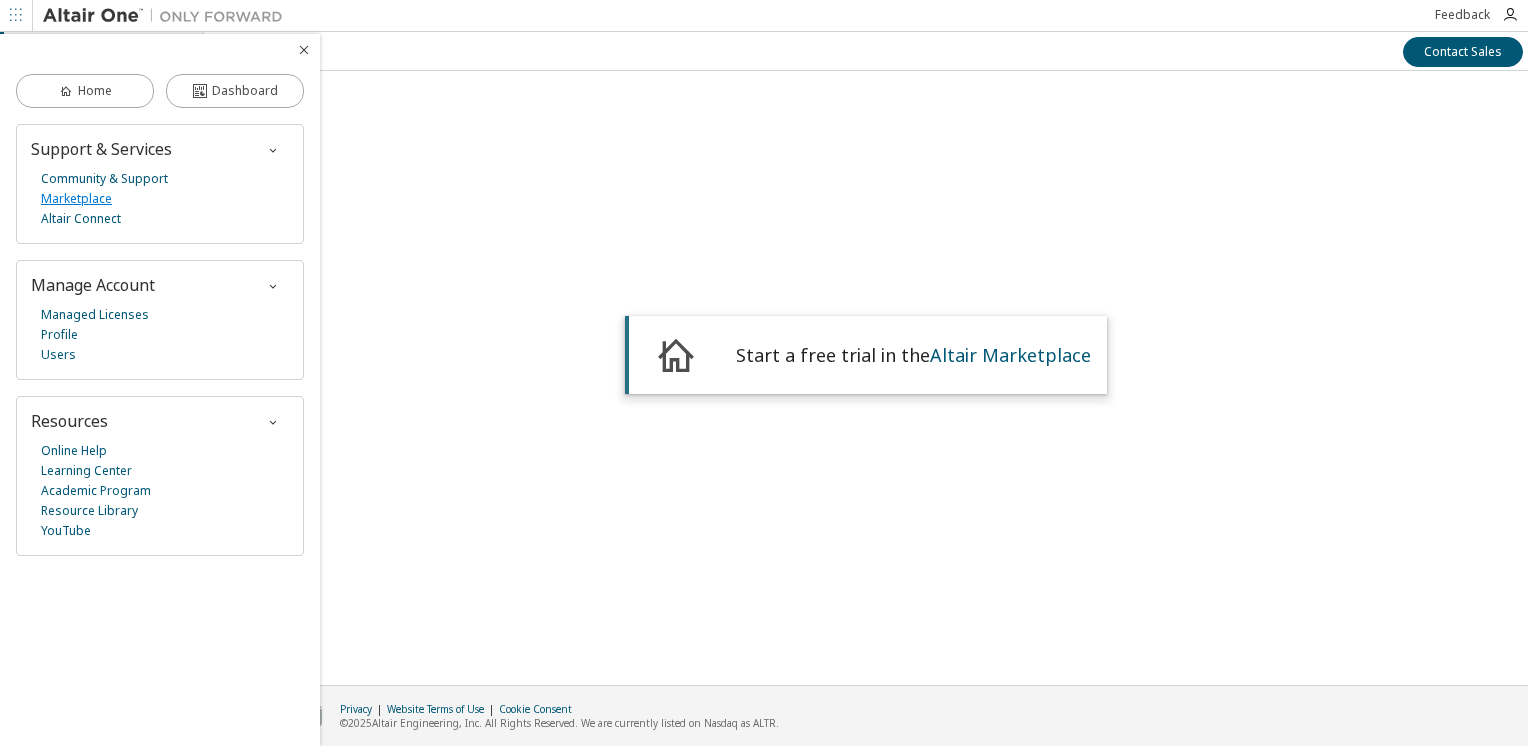 click on "Marketplace" at bounding box center [76, 199] 